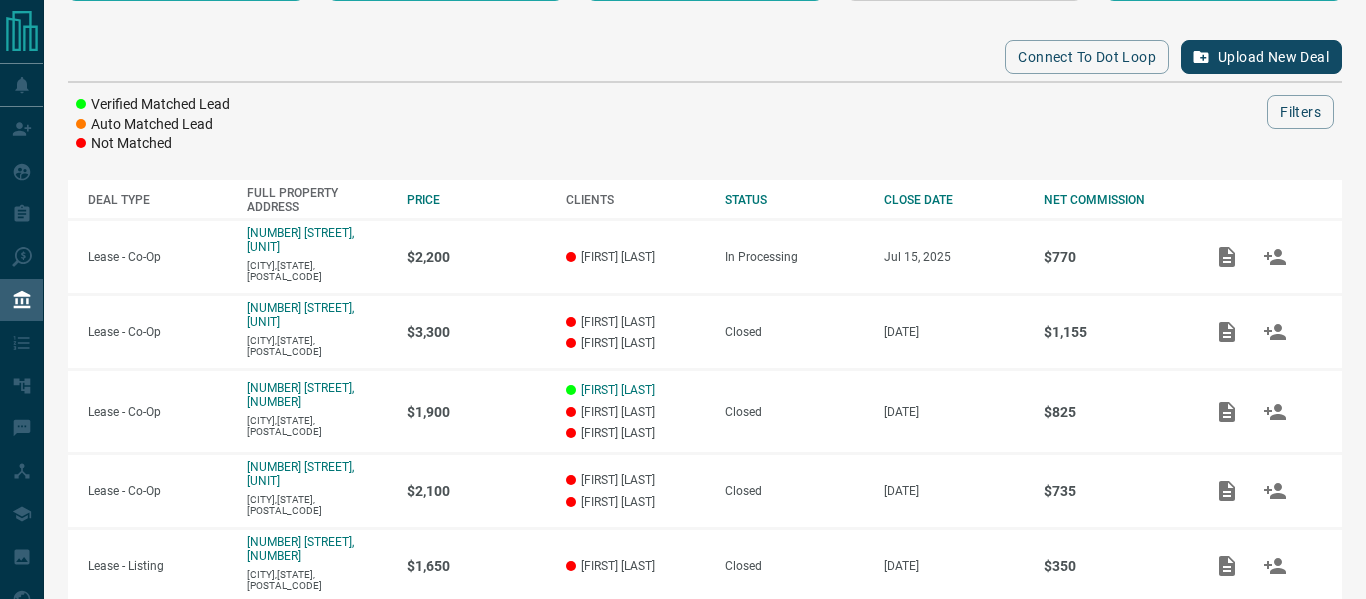 scroll, scrollTop: 135, scrollLeft: 0, axis: vertical 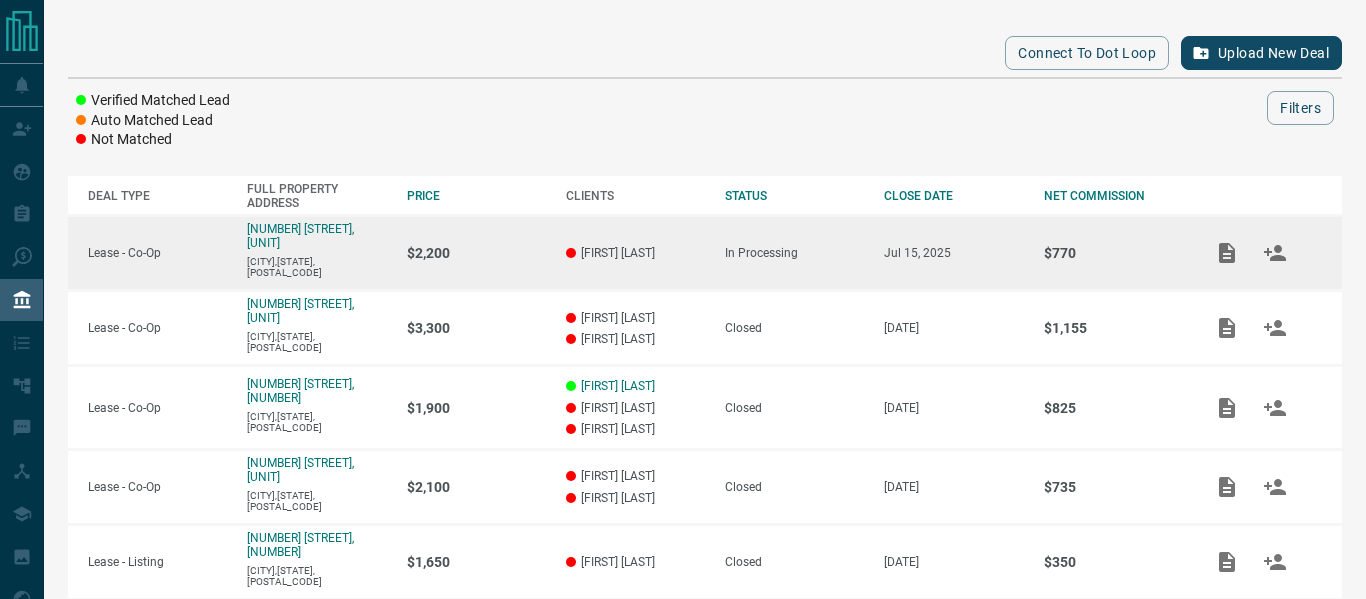click on "$770" at bounding box center (1113, 253) 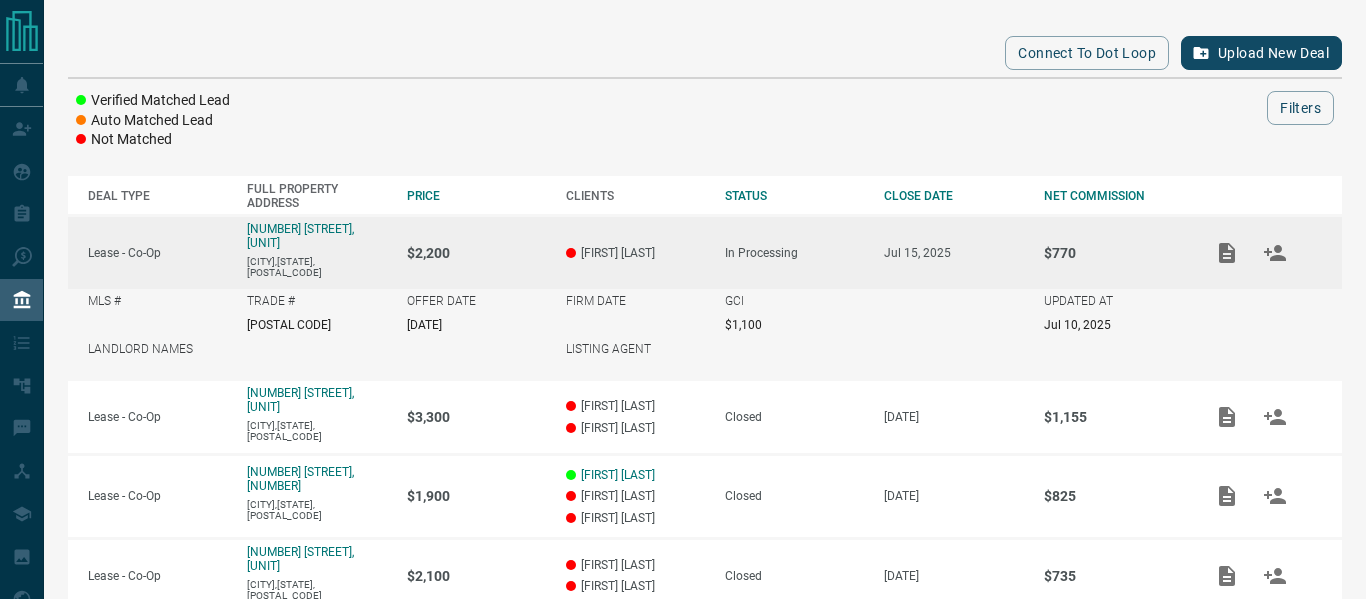 click on "$770" at bounding box center (1113, 253) 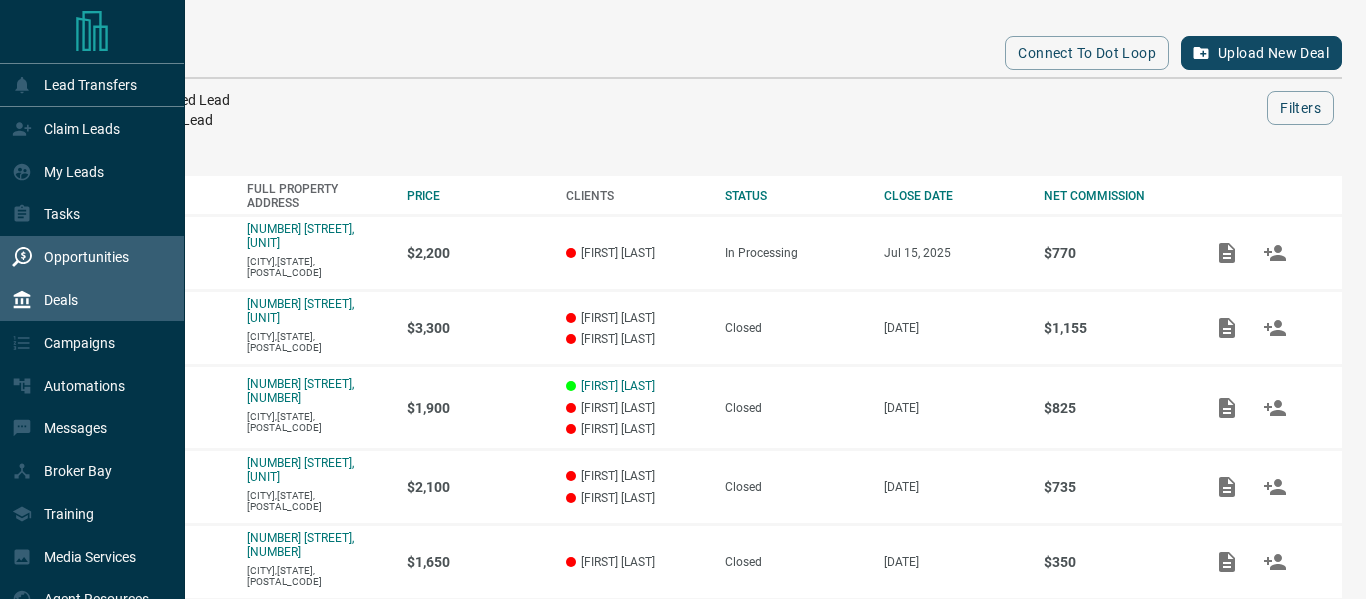 click on "Opportunities" at bounding box center (86, 257) 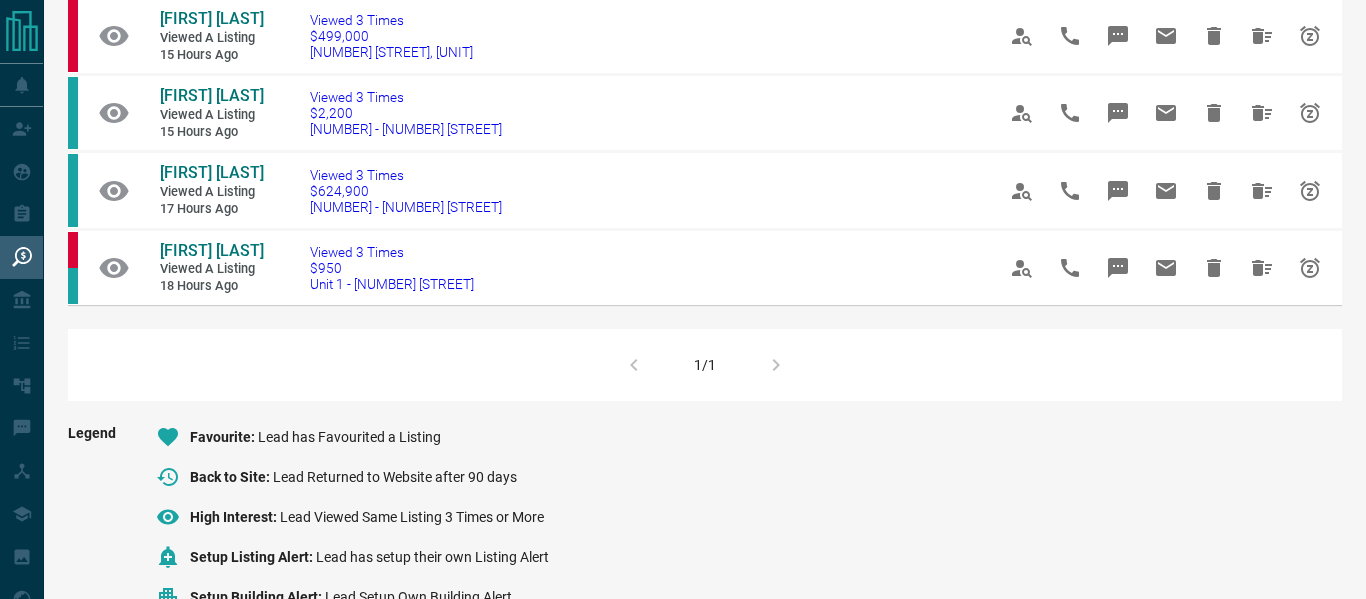 scroll, scrollTop: 403, scrollLeft: 0, axis: vertical 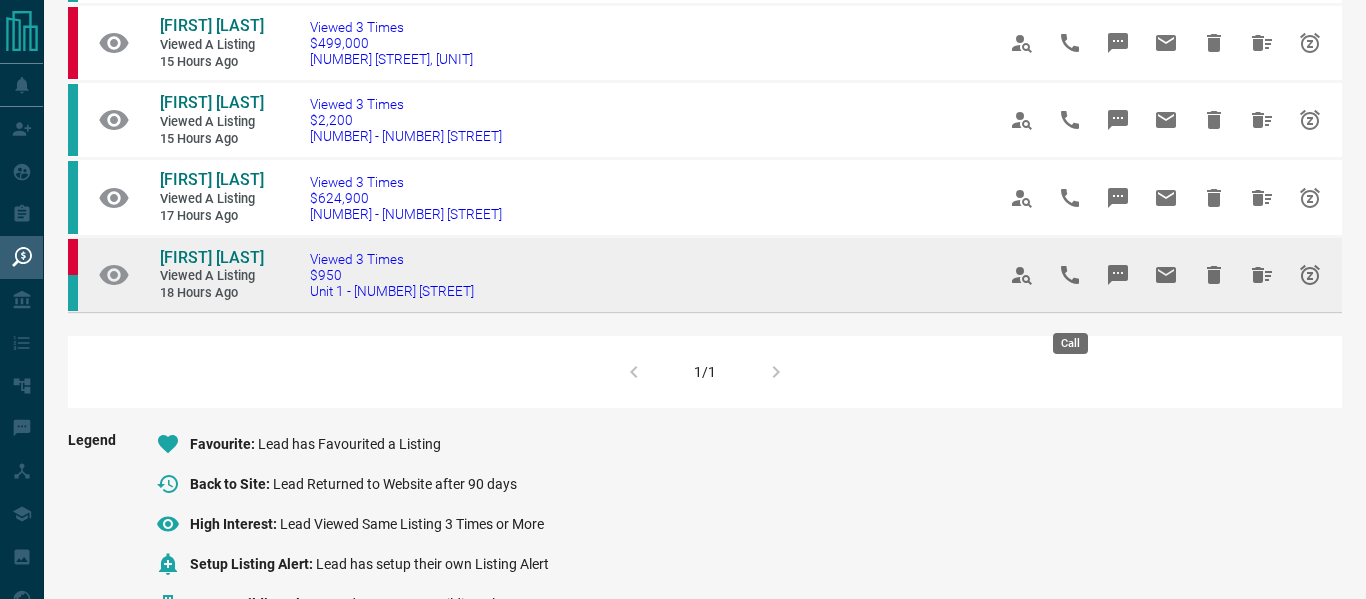 click 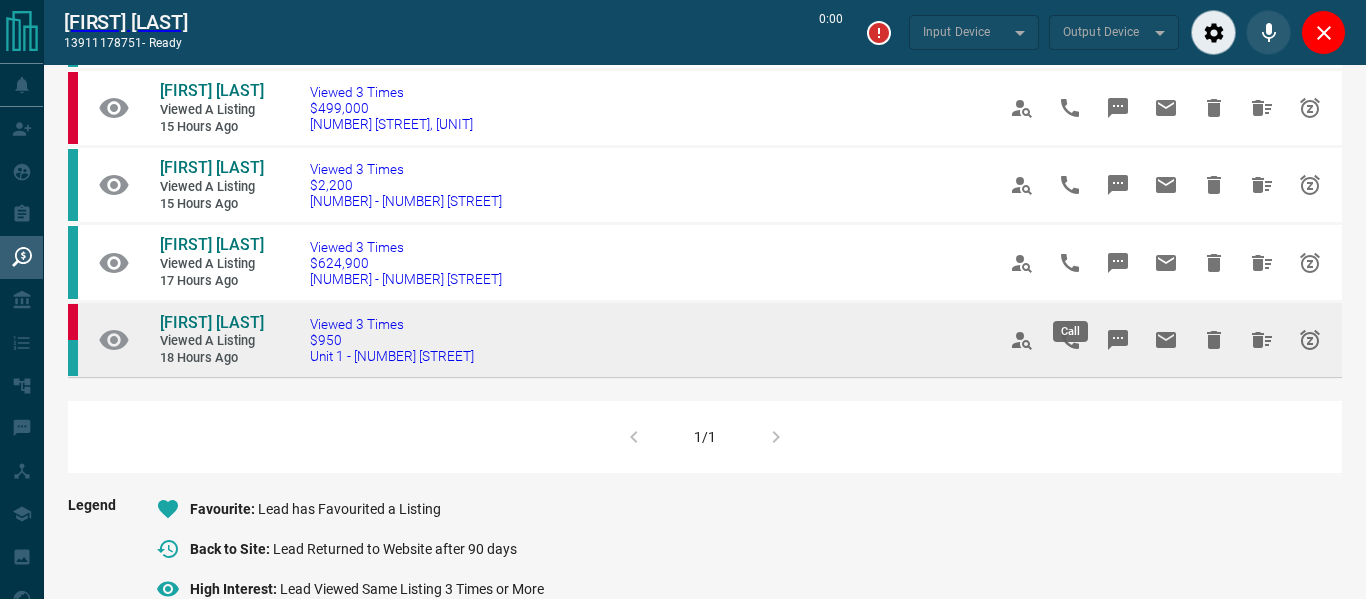 type on "*******" 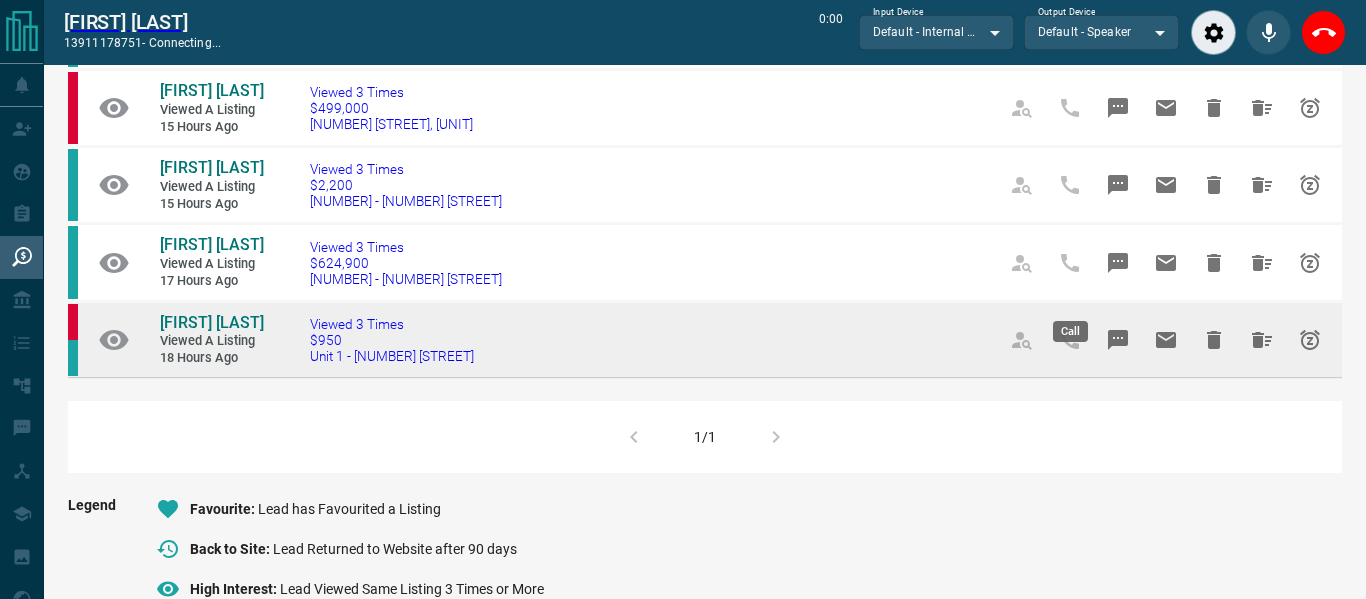 type on "*******" 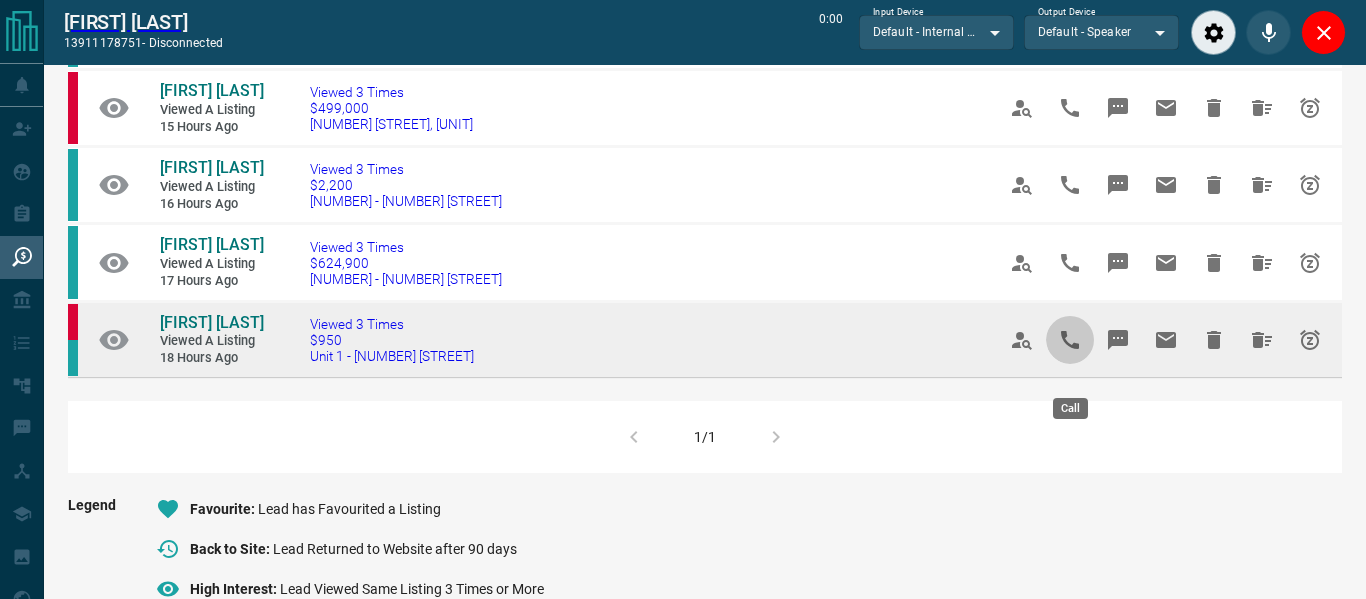 click 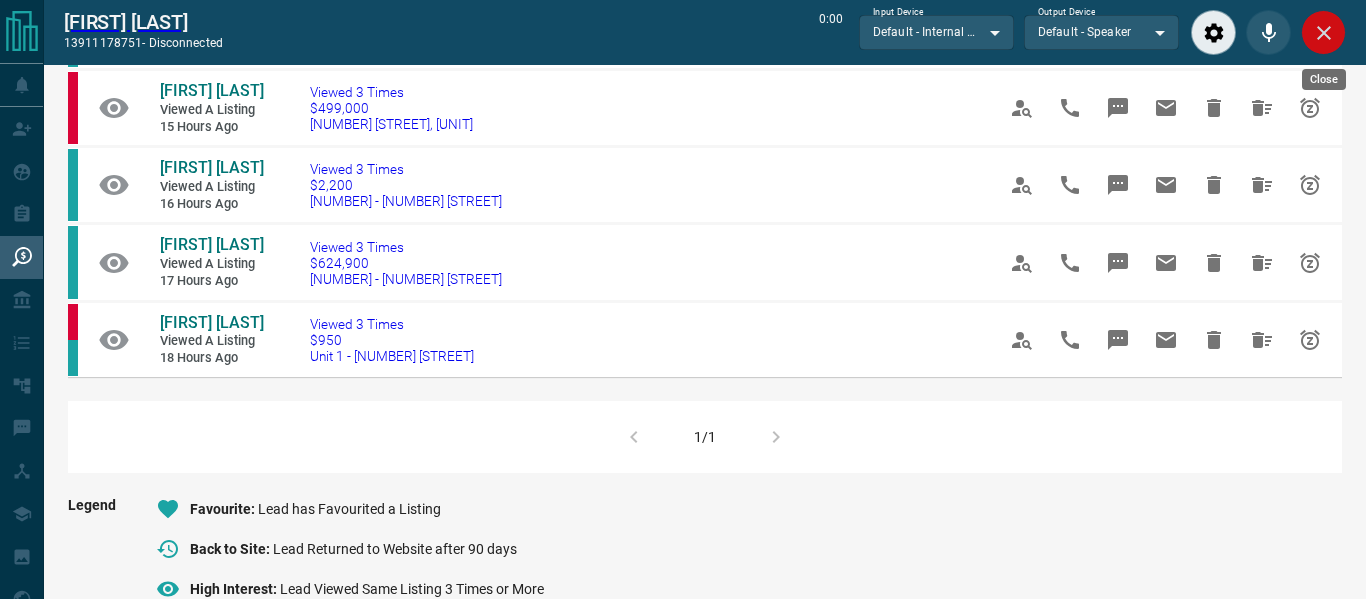 click 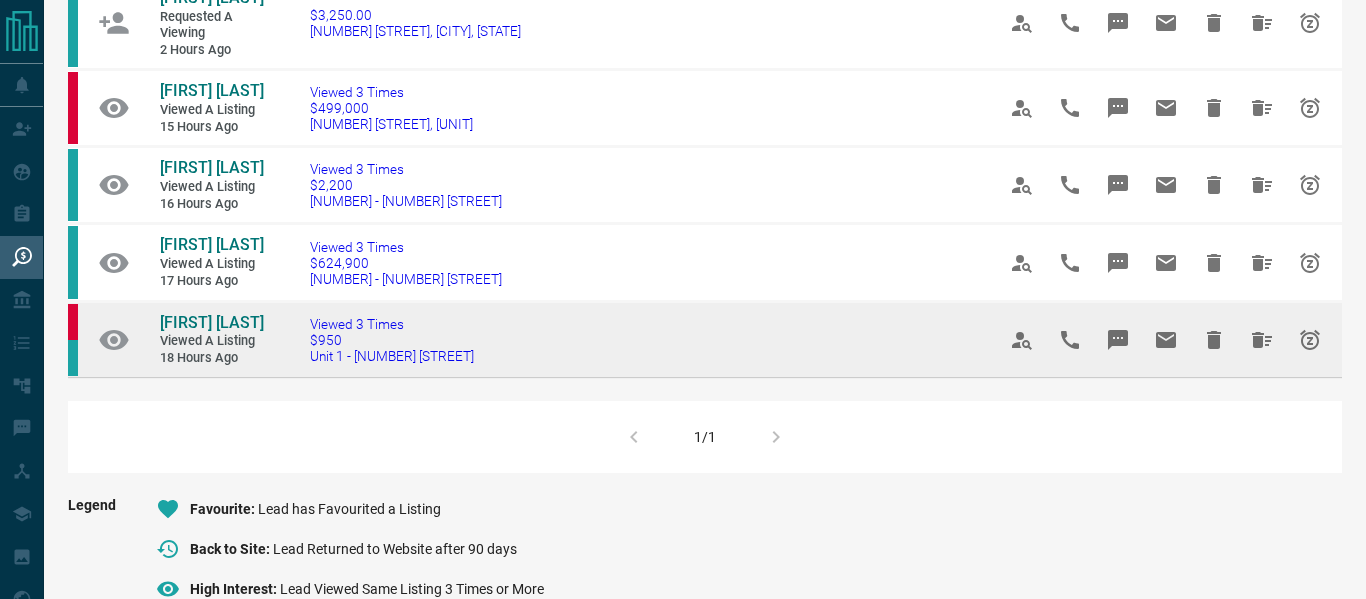 drag, startPoint x: 502, startPoint y: 383, endPoint x: 306, endPoint y: 382, distance: 196.00255 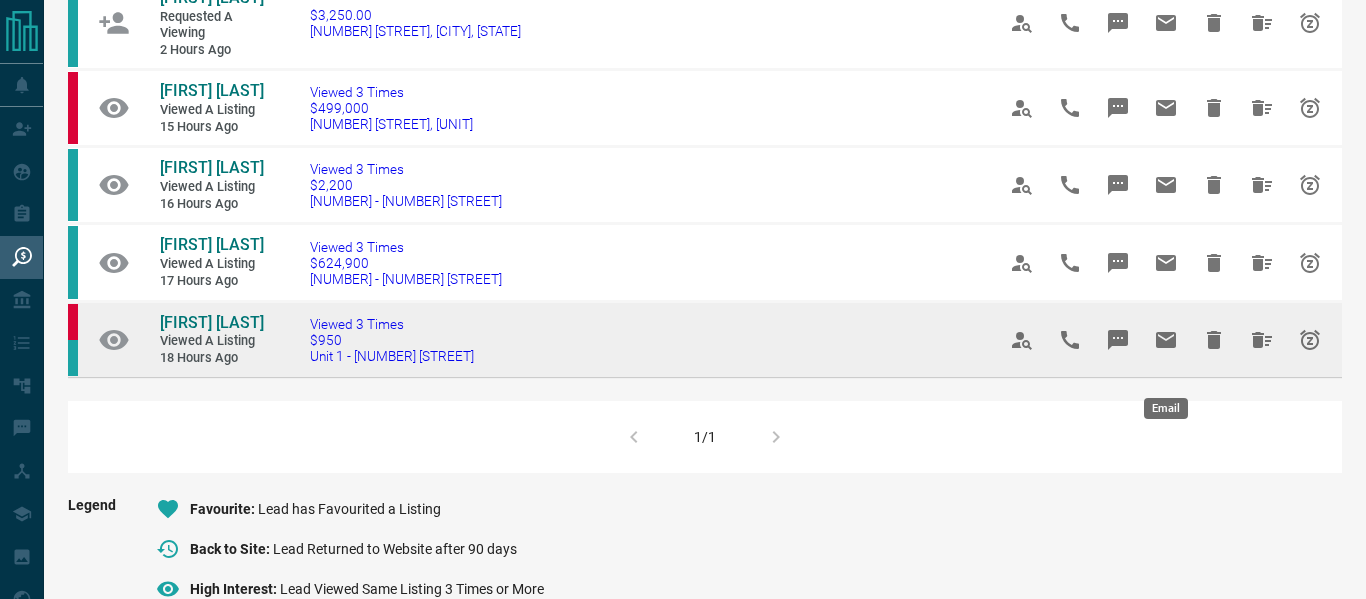 click 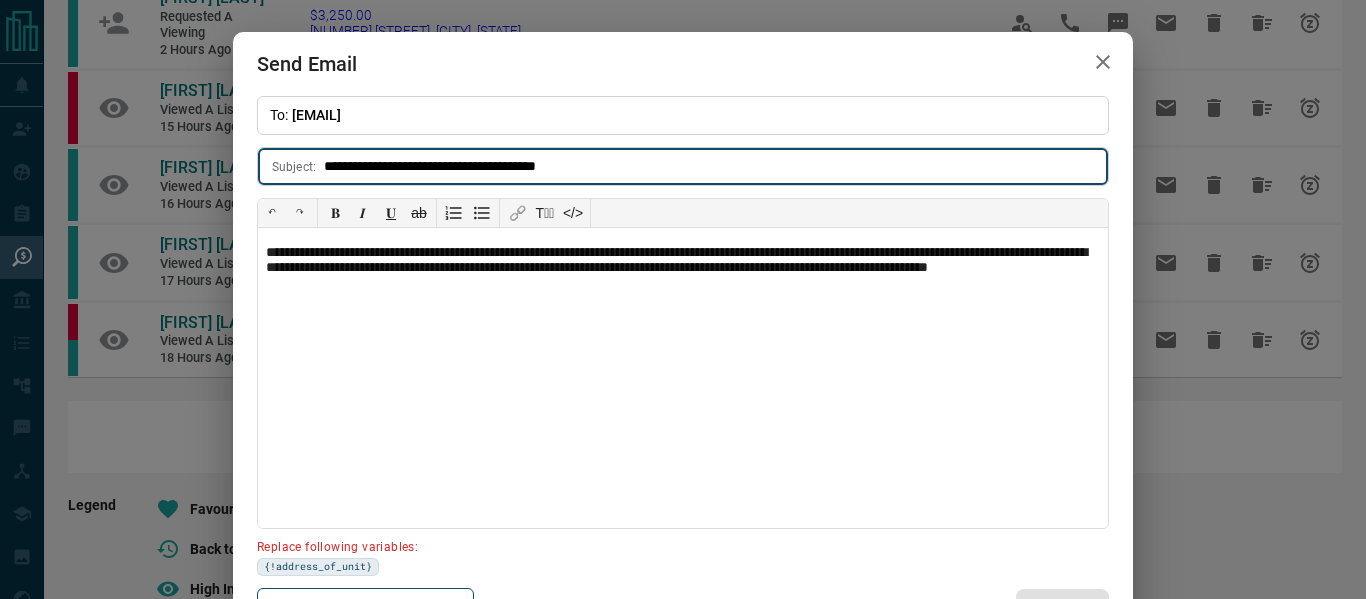 type on "**********" 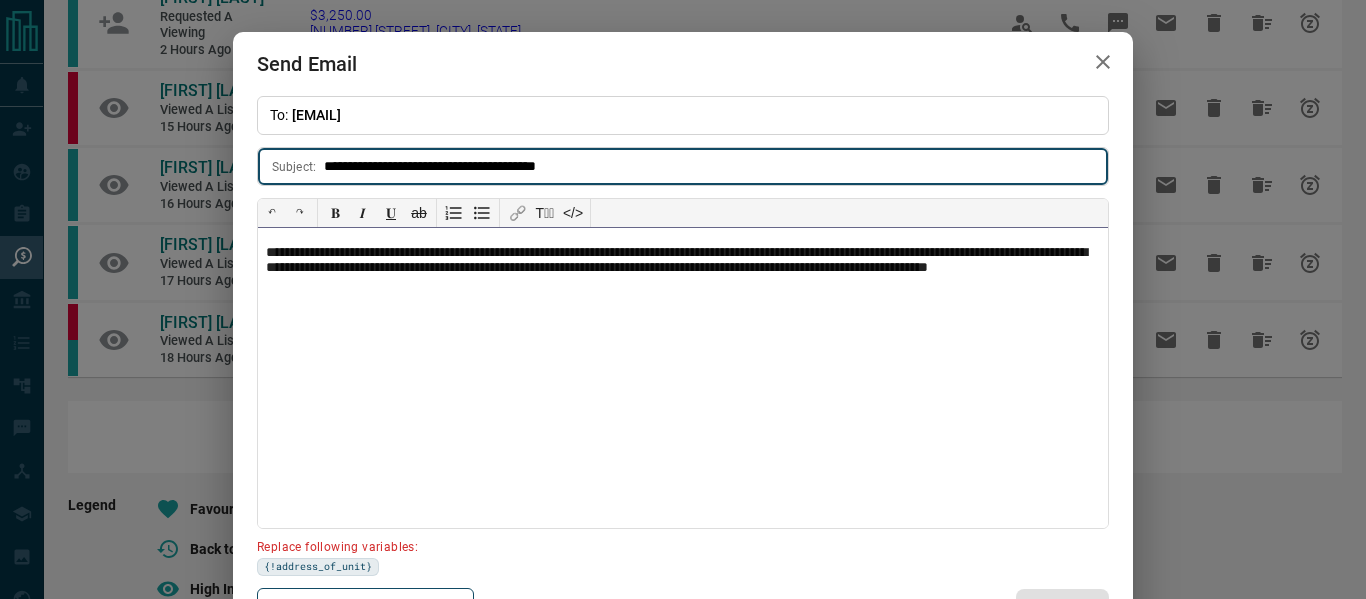 click on "**********" at bounding box center (683, 269) 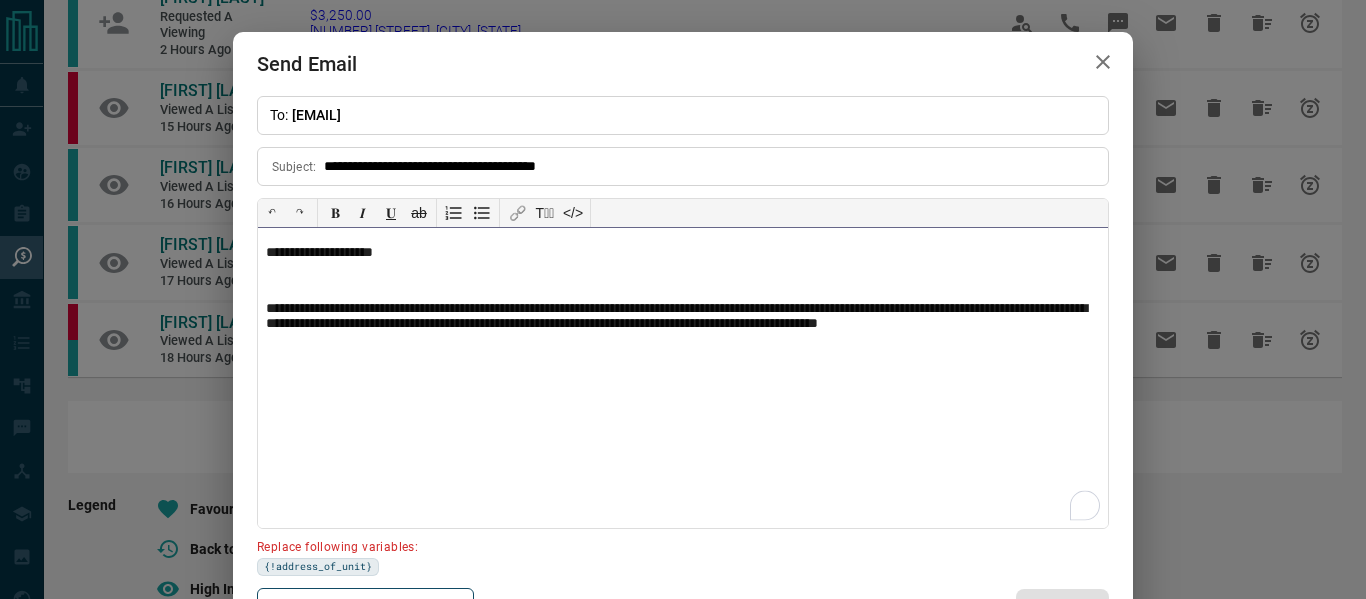 type 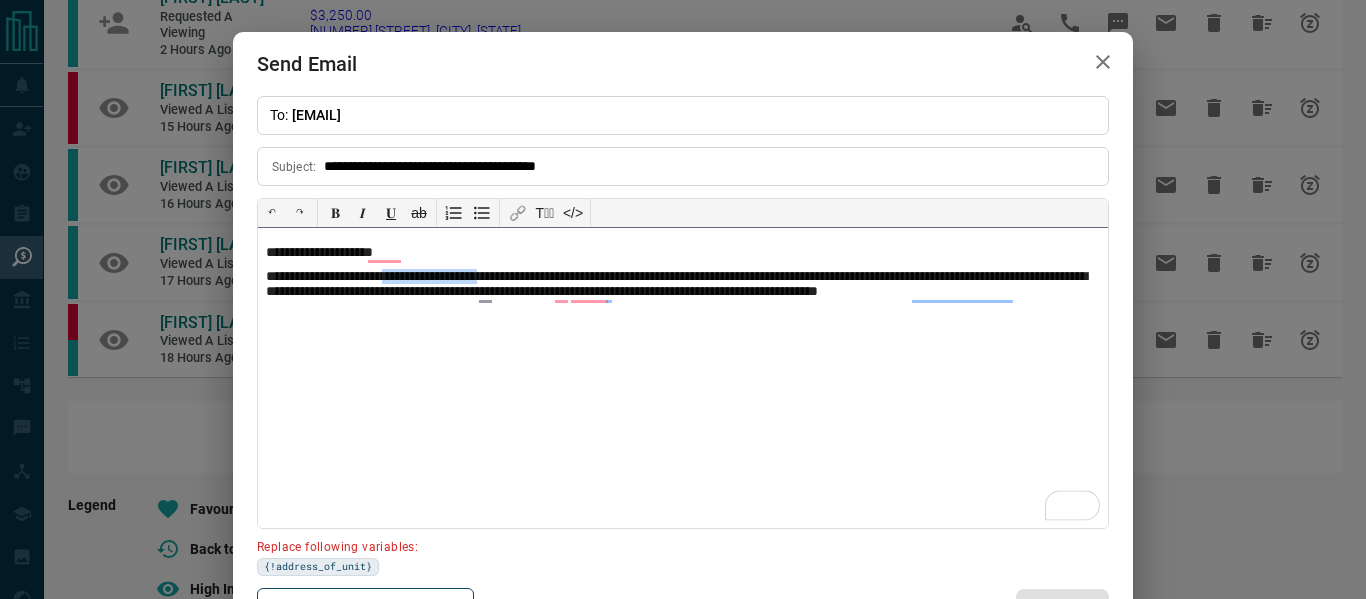 drag, startPoint x: 525, startPoint y: 277, endPoint x: 409, endPoint y: 276, distance: 116.00431 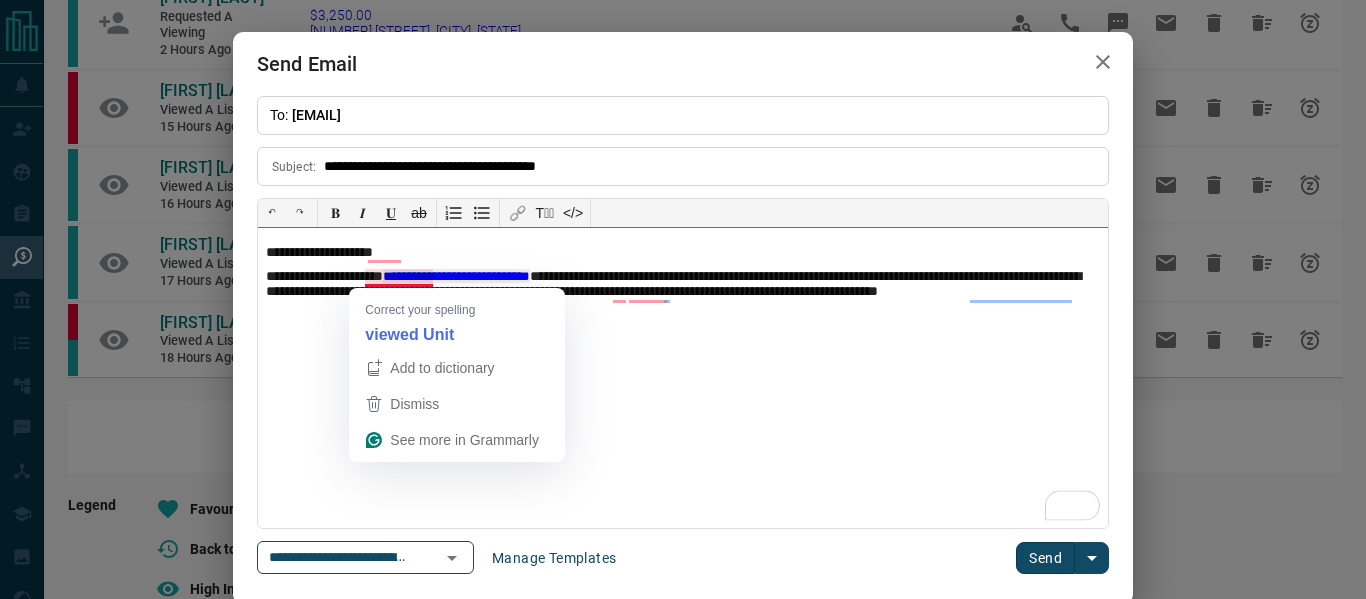 click on "**********" at bounding box center (683, 293) 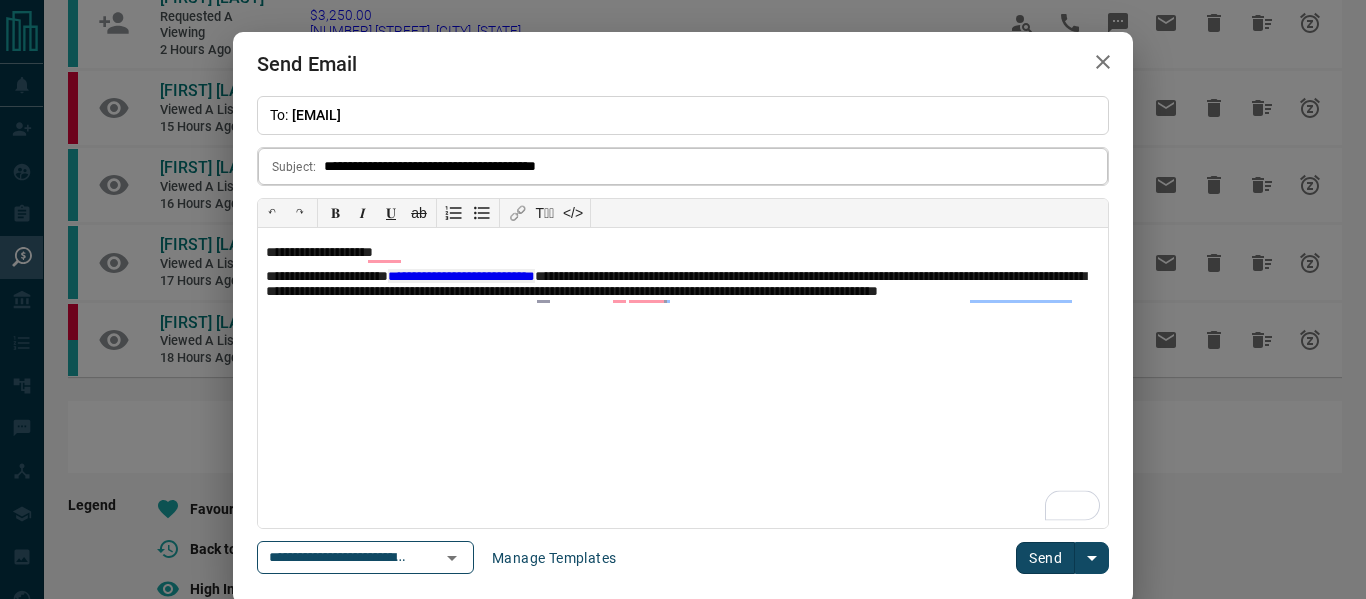 click on "**********" at bounding box center (716, 166) 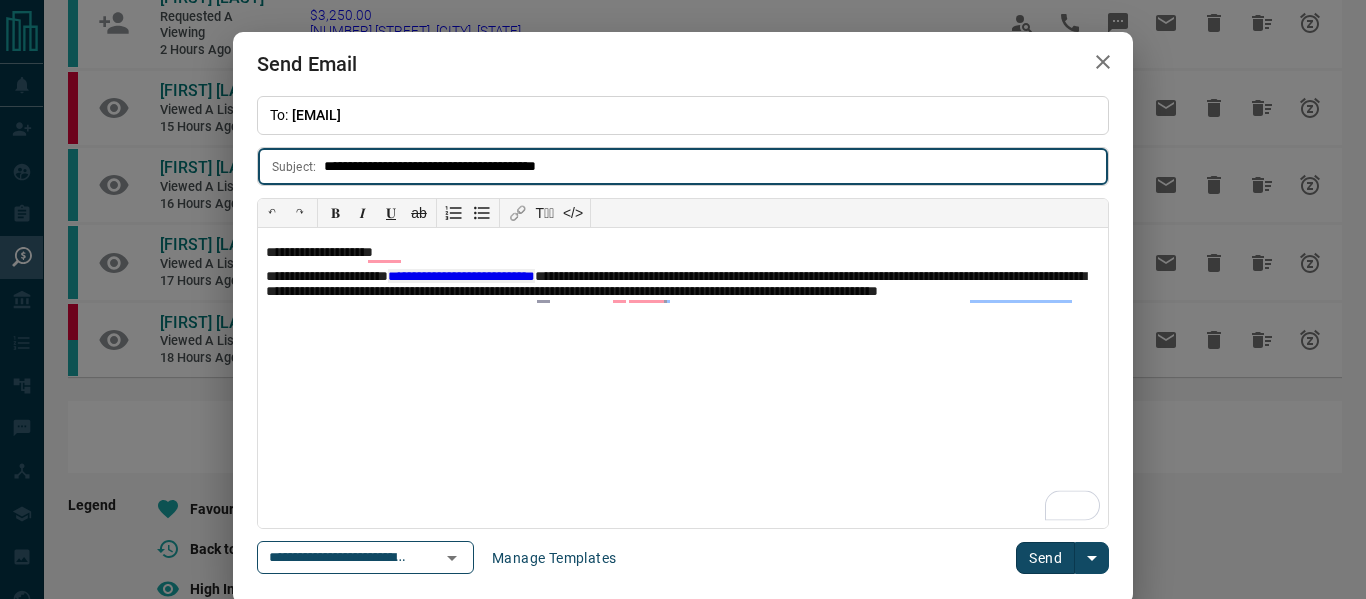 paste on "**********" 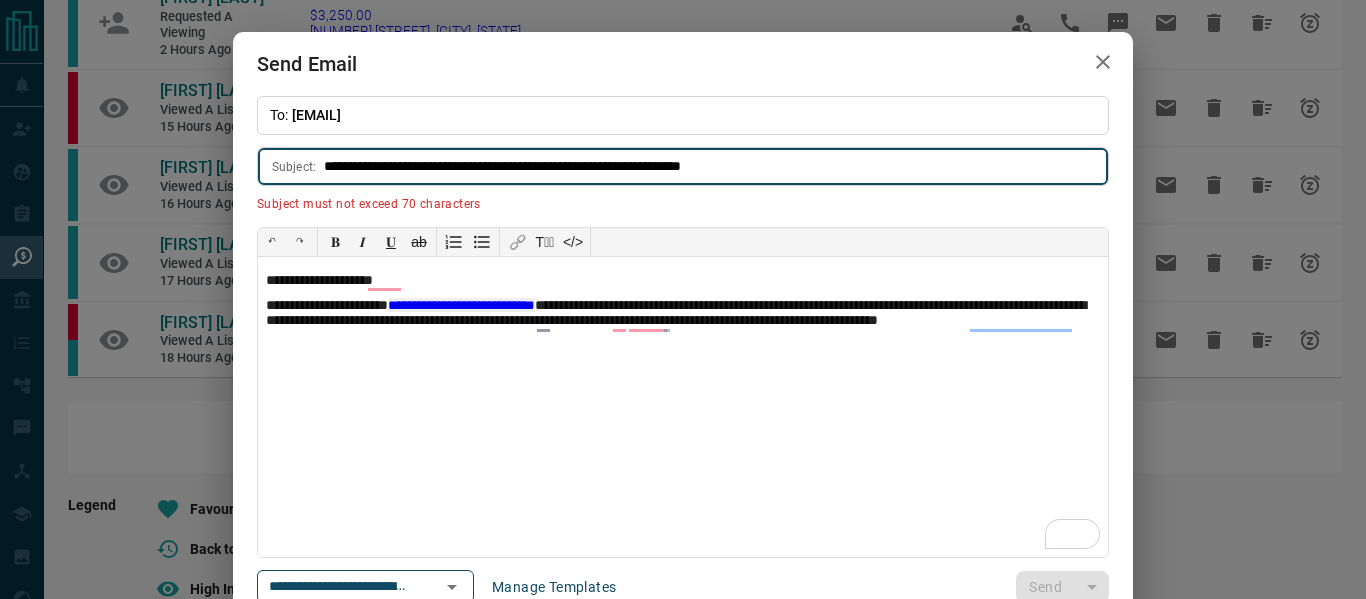 drag, startPoint x: 636, startPoint y: 168, endPoint x: 586, endPoint y: 165, distance: 50.08992 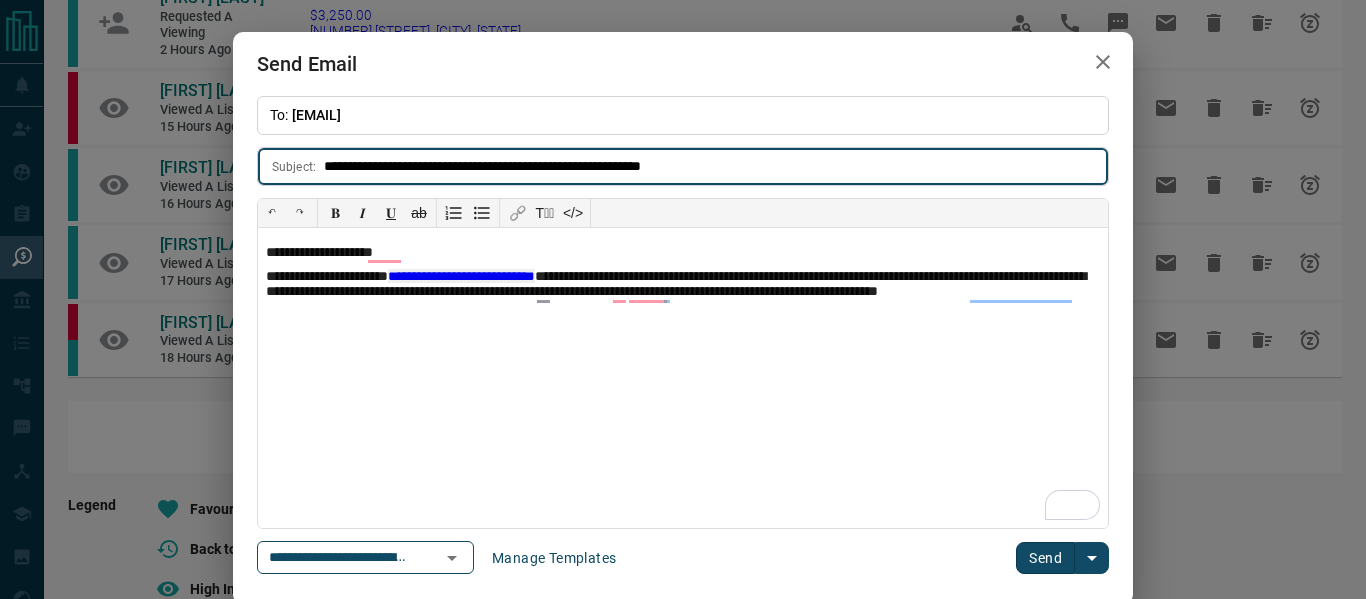 click on "**********" at bounding box center [716, 166] 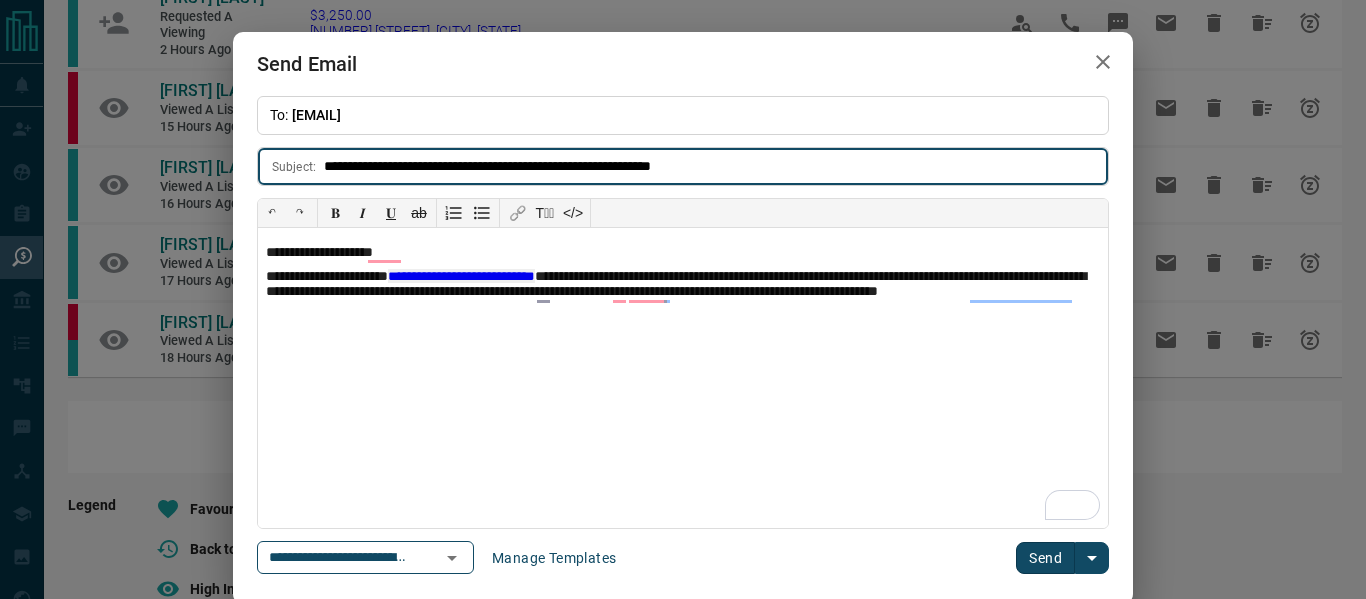 type on "**********" 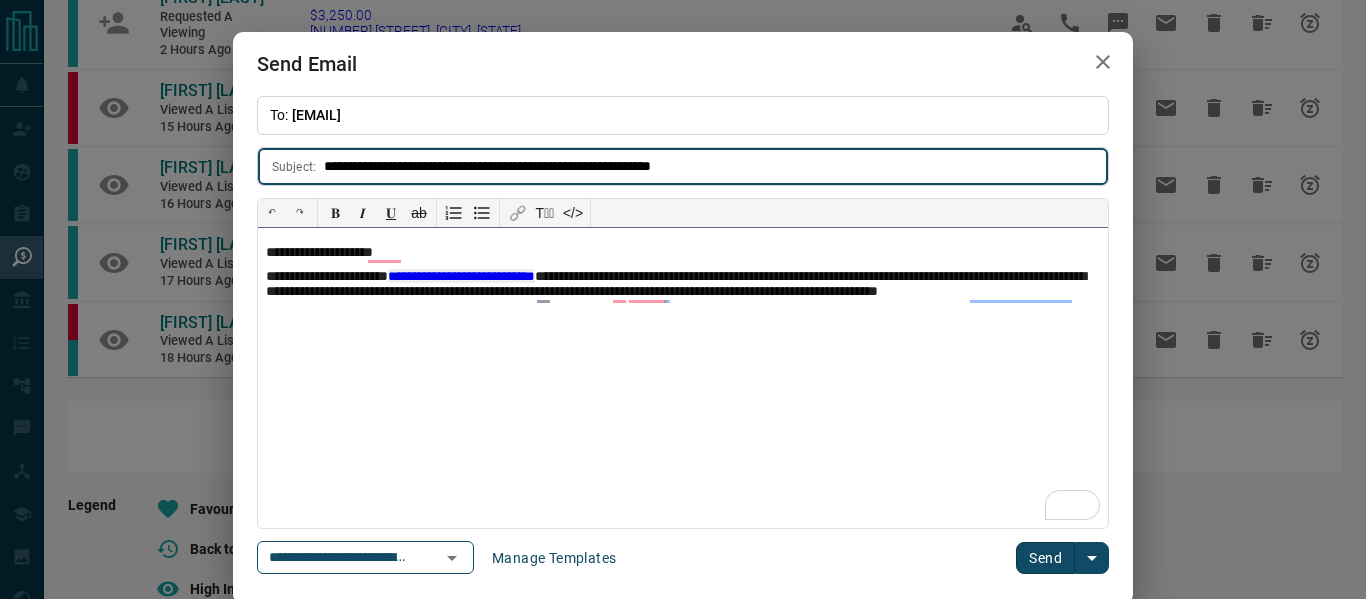click on "**********" at bounding box center [683, 293] 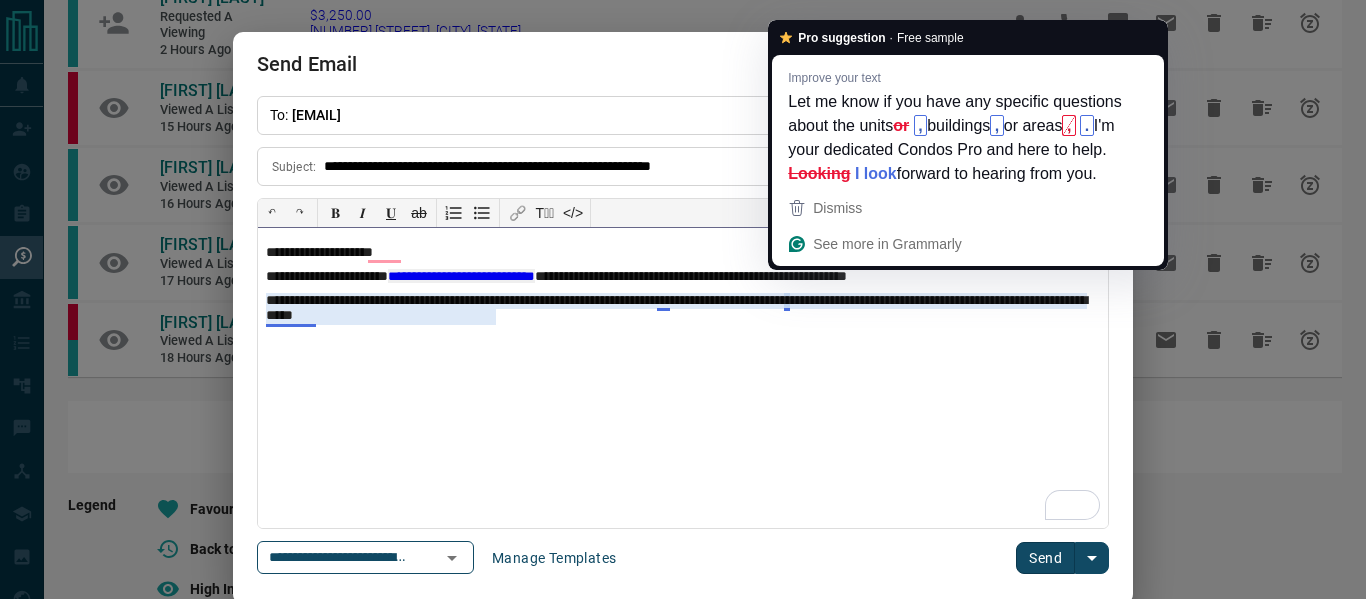 click on "**********" at bounding box center (683, 309) 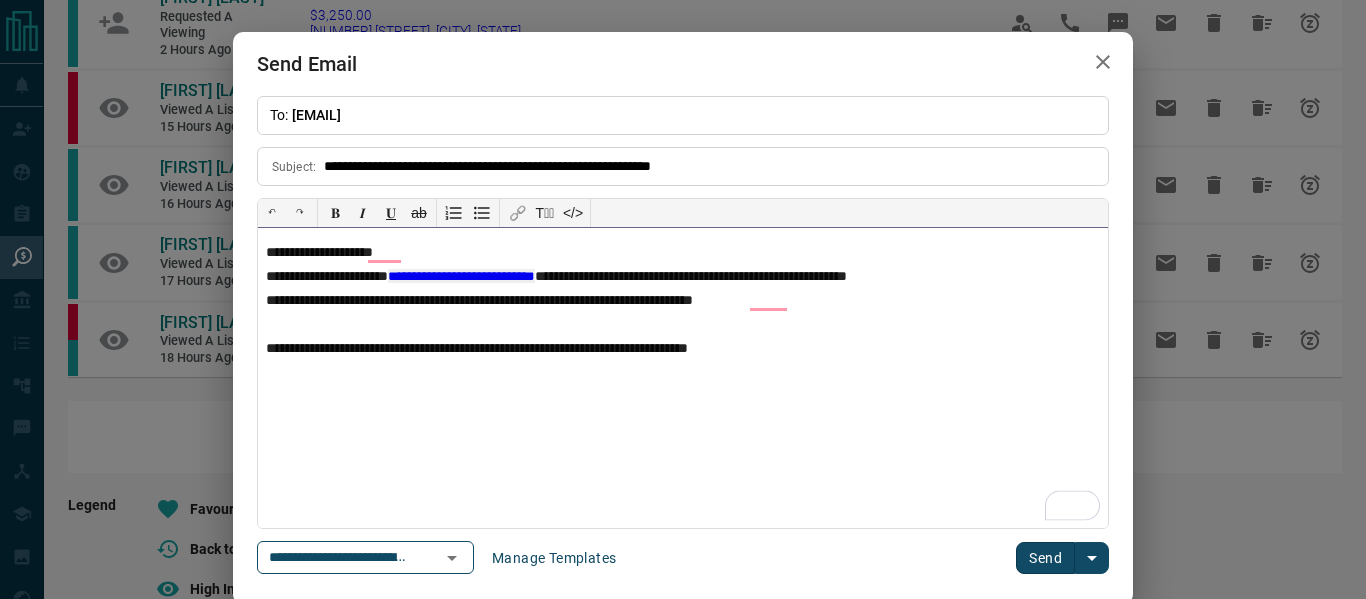 click on "**********" at bounding box center [683, 349] 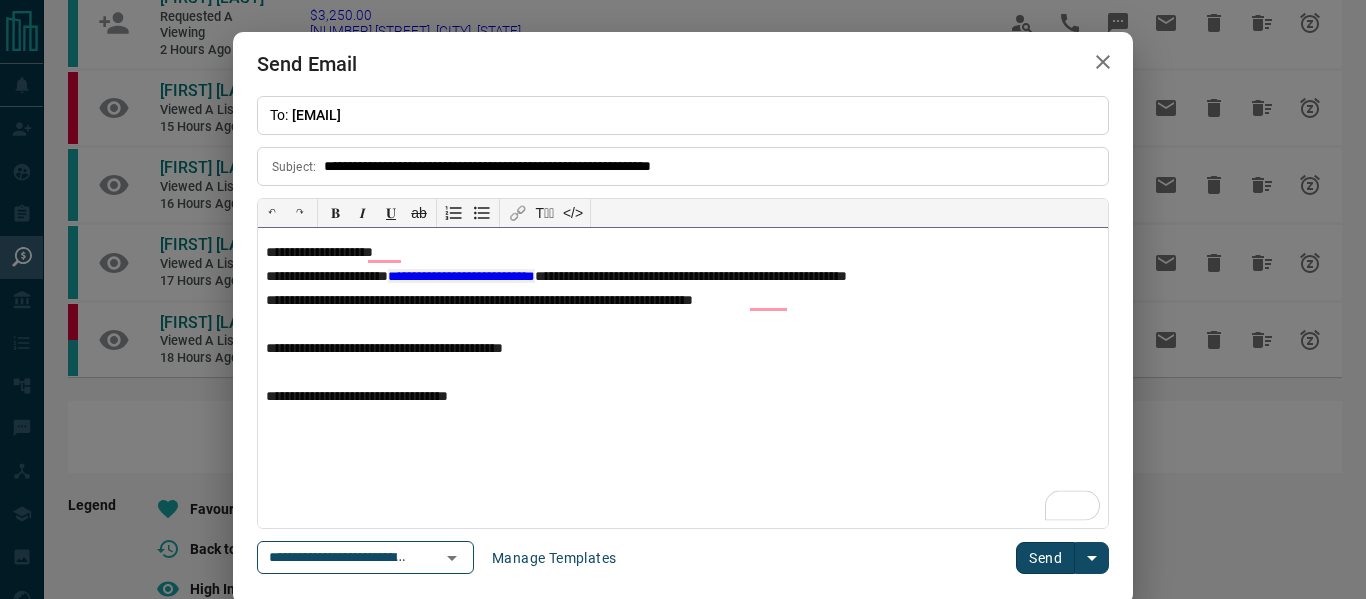 click on "**********" at bounding box center [683, 397] 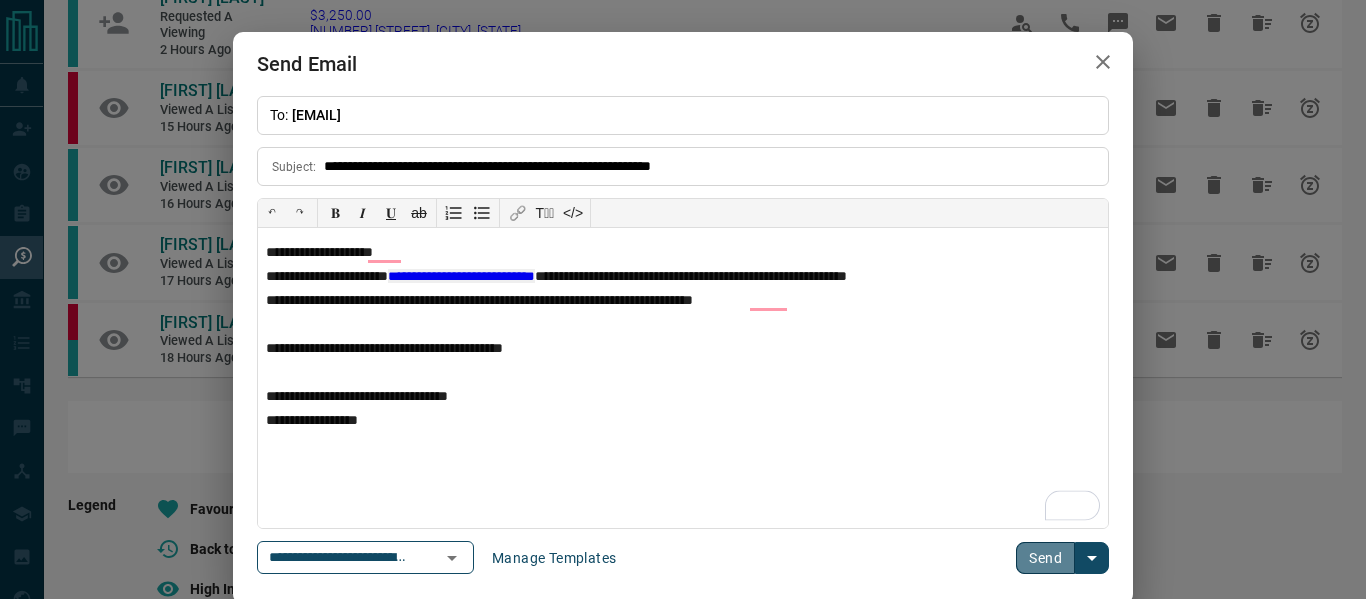 click on "Send" at bounding box center (1045, 558) 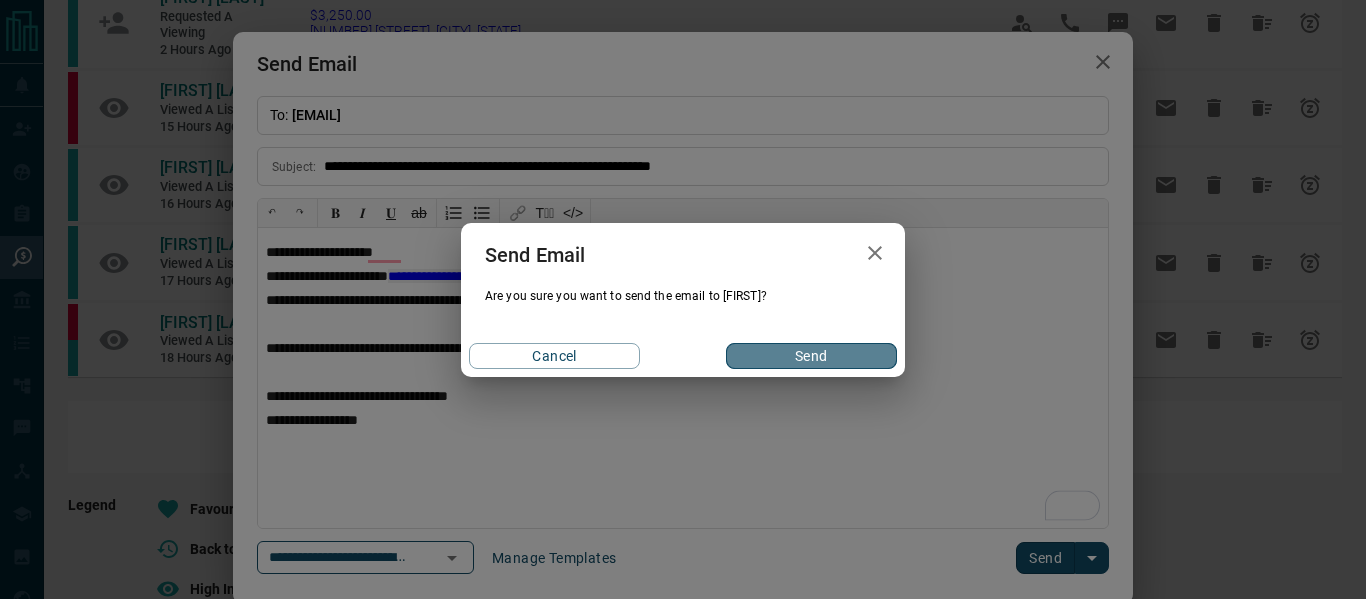 click on "Send" at bounding box center [811, 356] 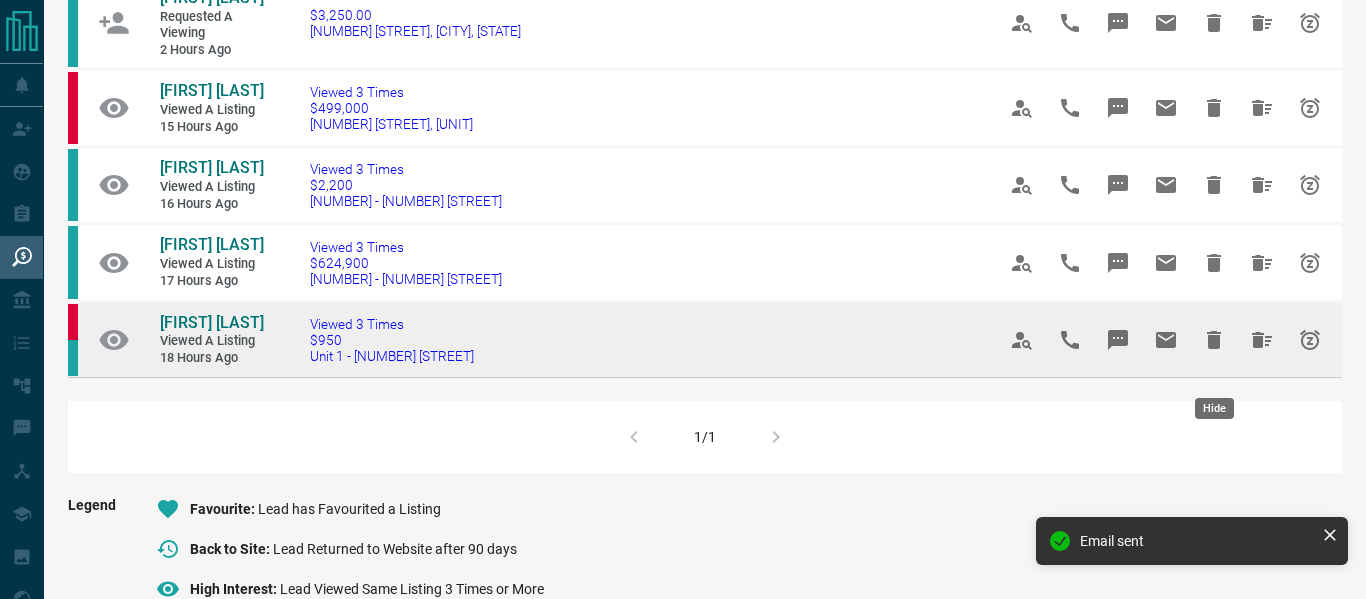 click 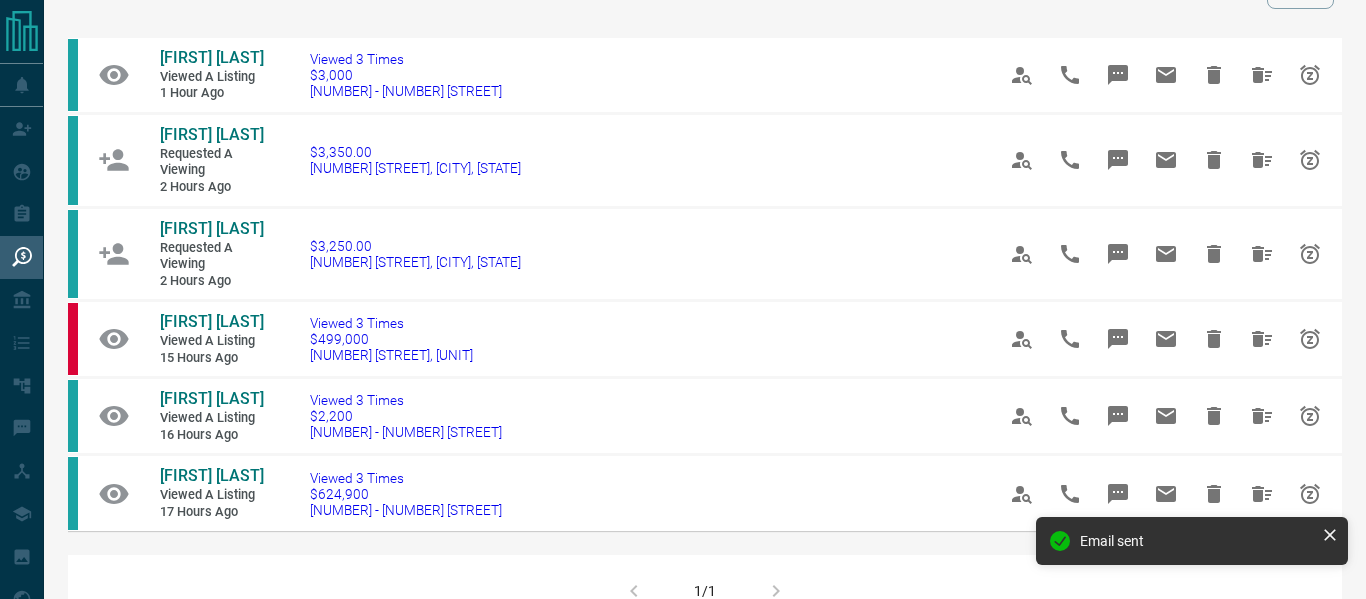 scroll, scrollTop: 338, scrollLeft: 0, axis: vertical 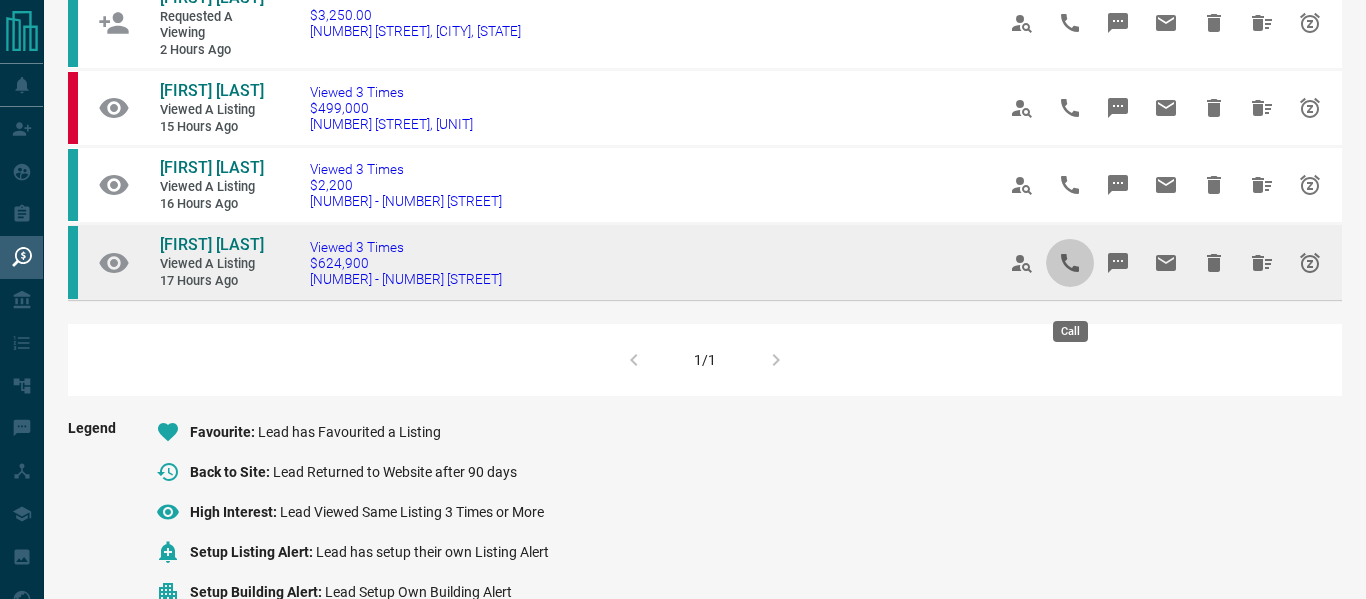 click 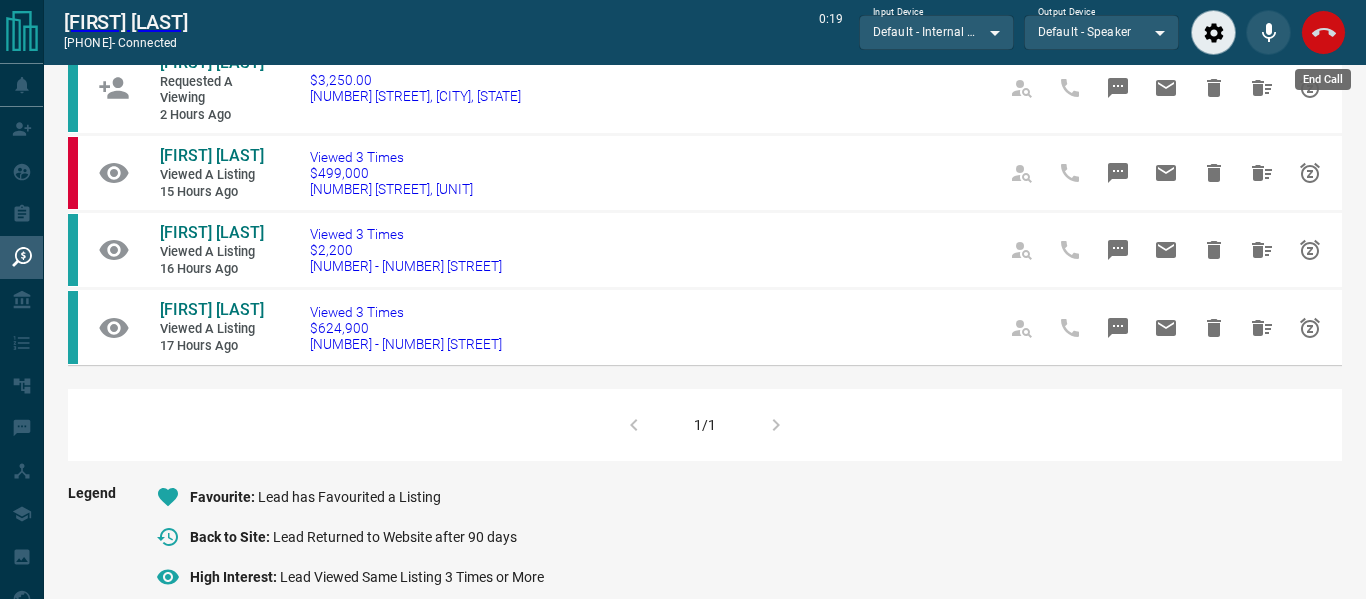 click 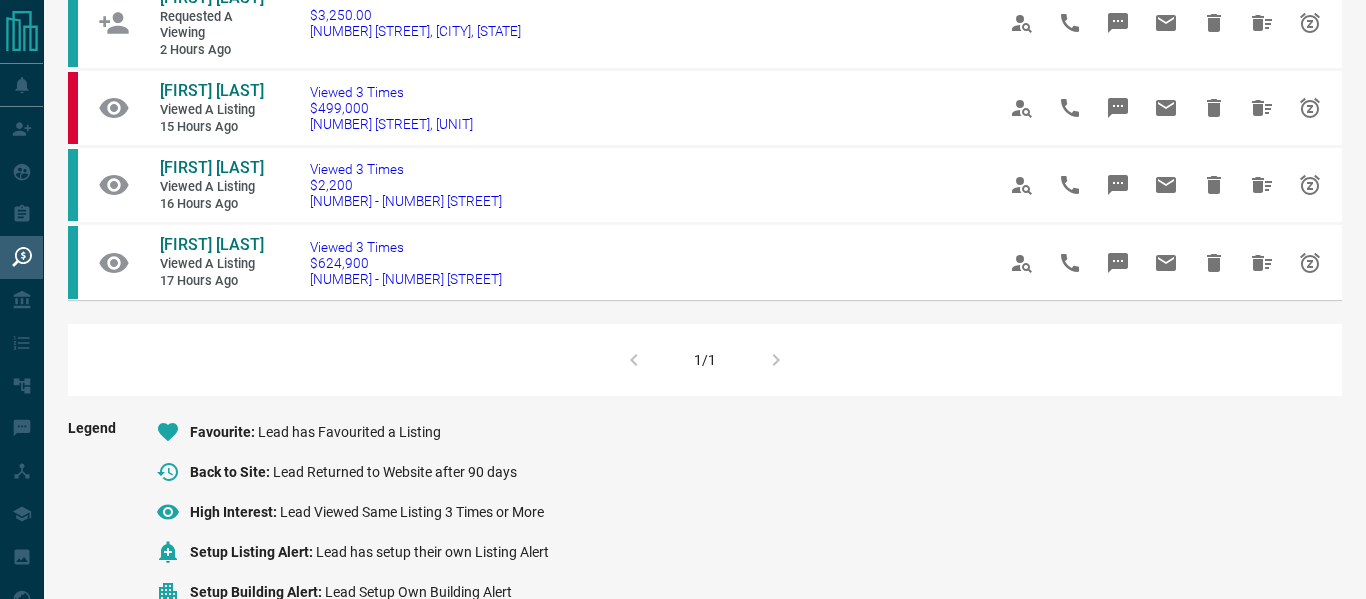 scroll, scrollTop: 273, scrollLeft: 0, axis: vertical 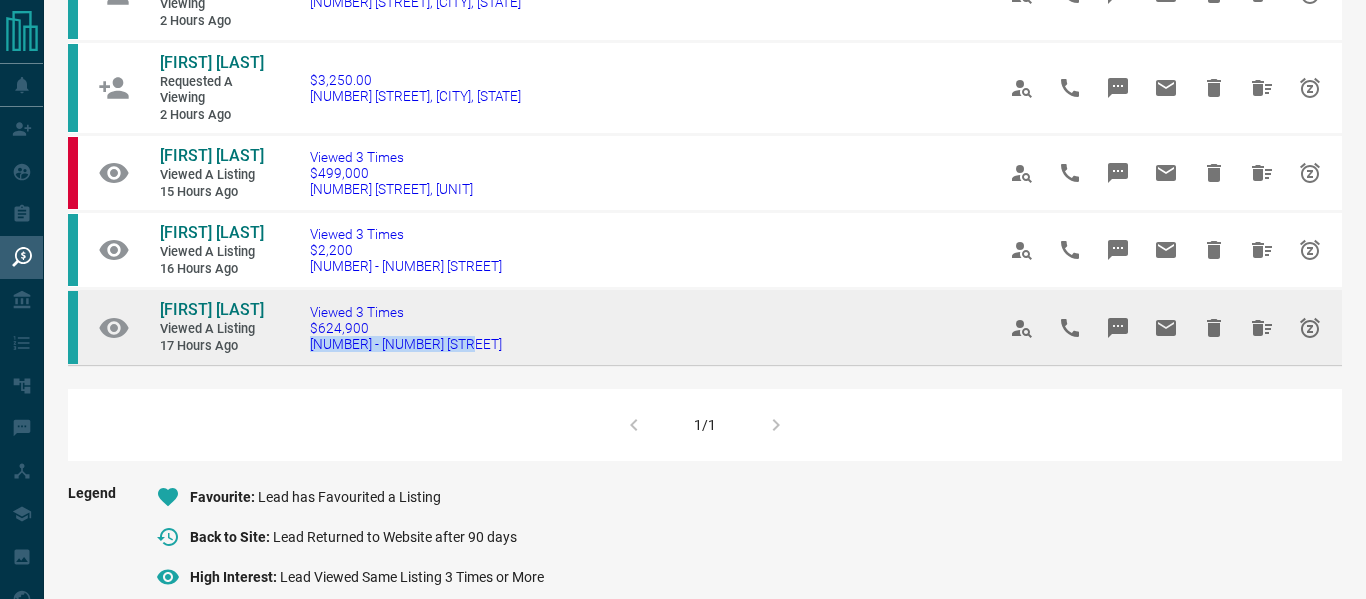 drag, startPoint x: 473, startPoint y: 365, endPoint x: 299, endPoint y: 367, distance: 174.01149 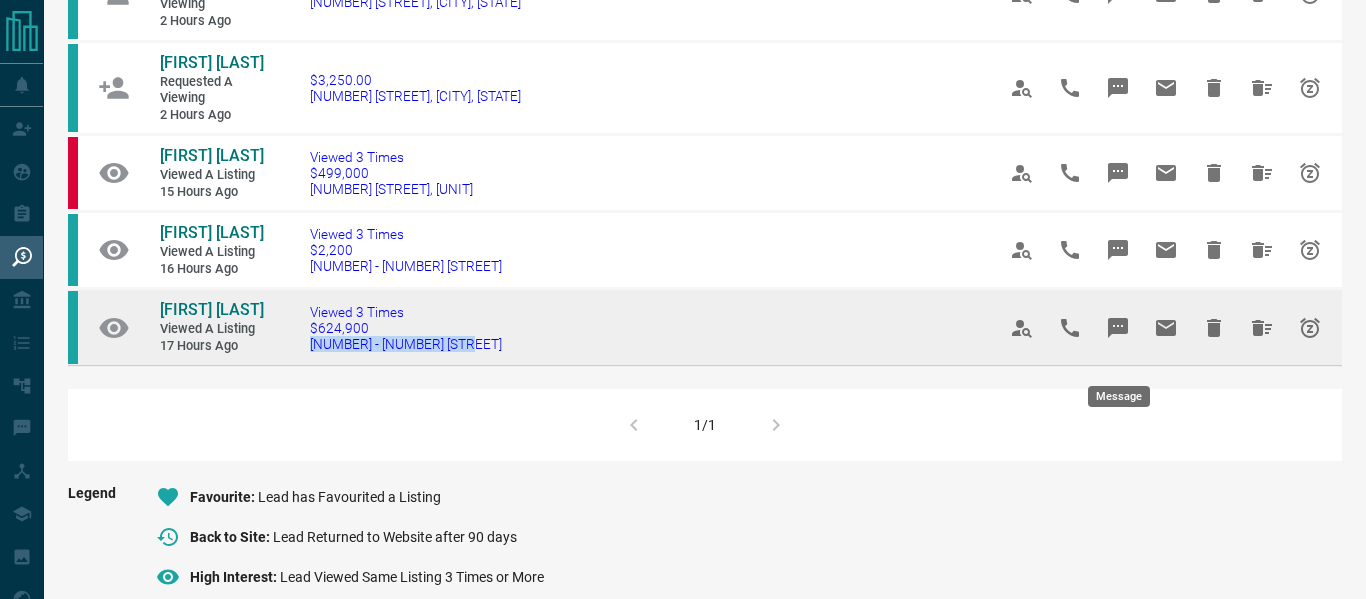 click 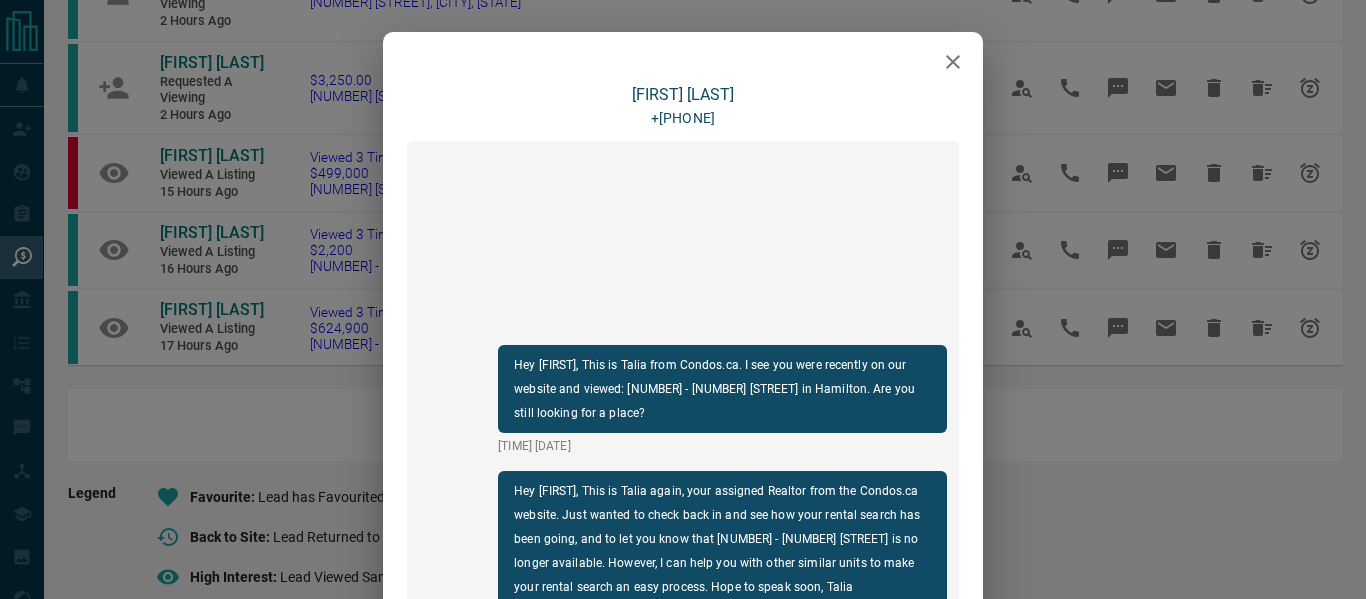 scroll, scrollTop: 296, scrollLeft: 0, axis: vertical 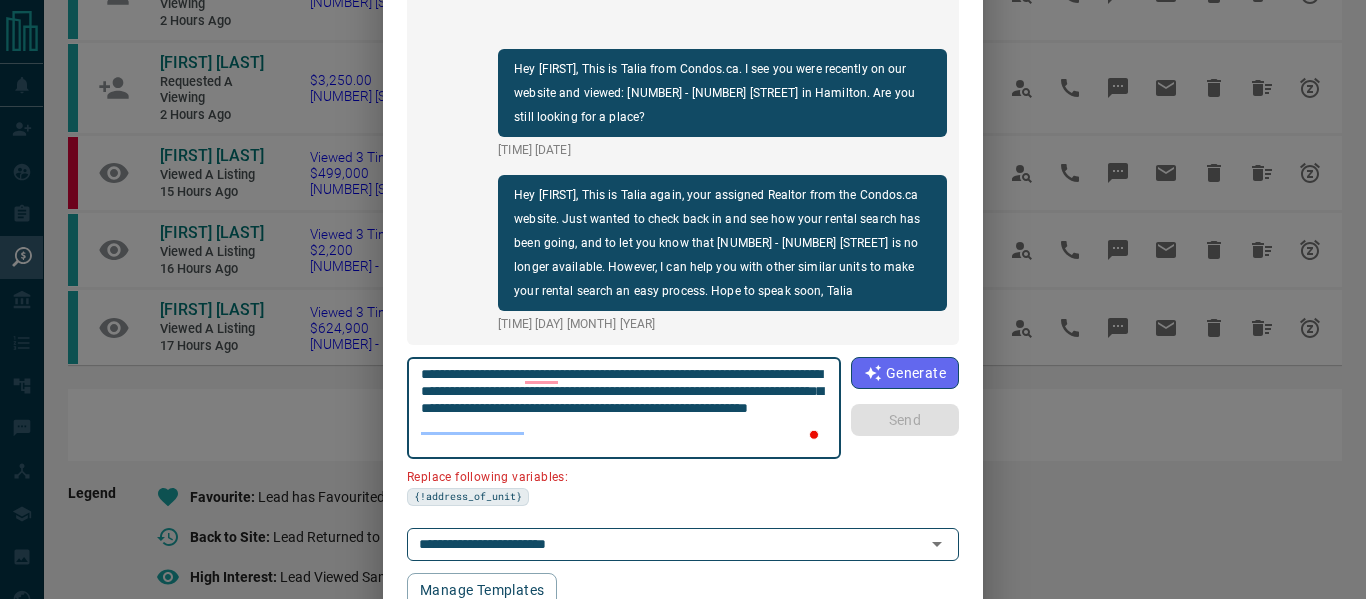 click on "**********" at bounding box center (624, 408) 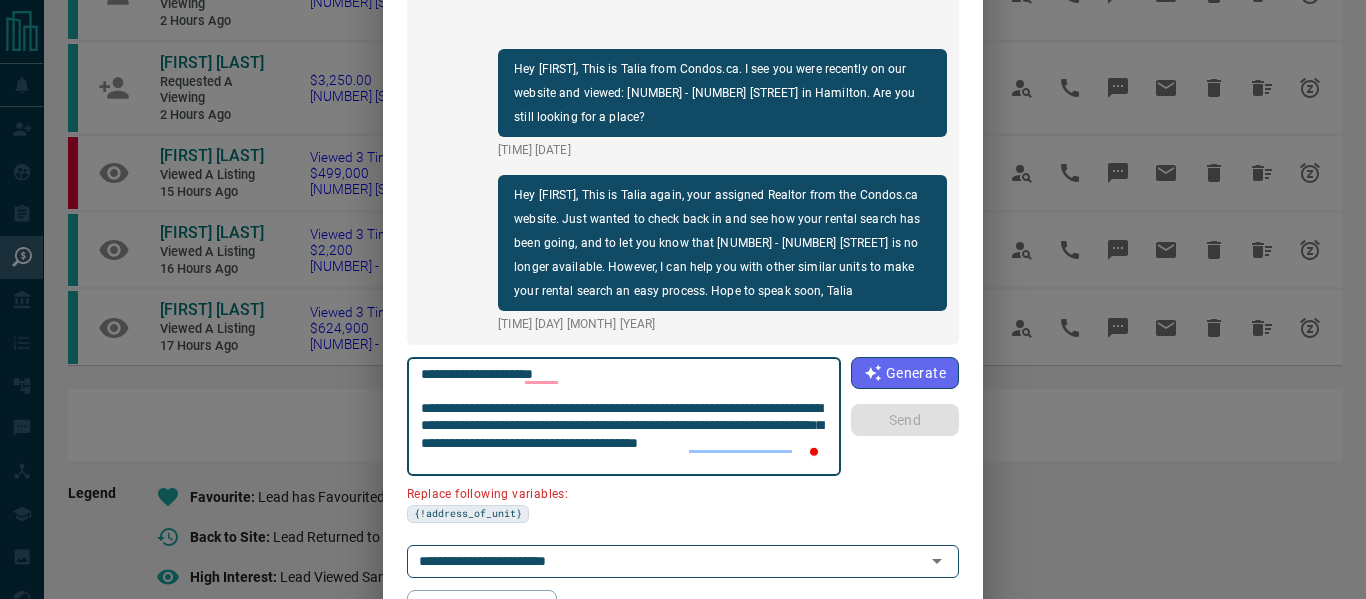 drag, startPoint x: 681, startPoint y: 411, endPoint x: 567, endPoint y: 407, distance: 114.07015 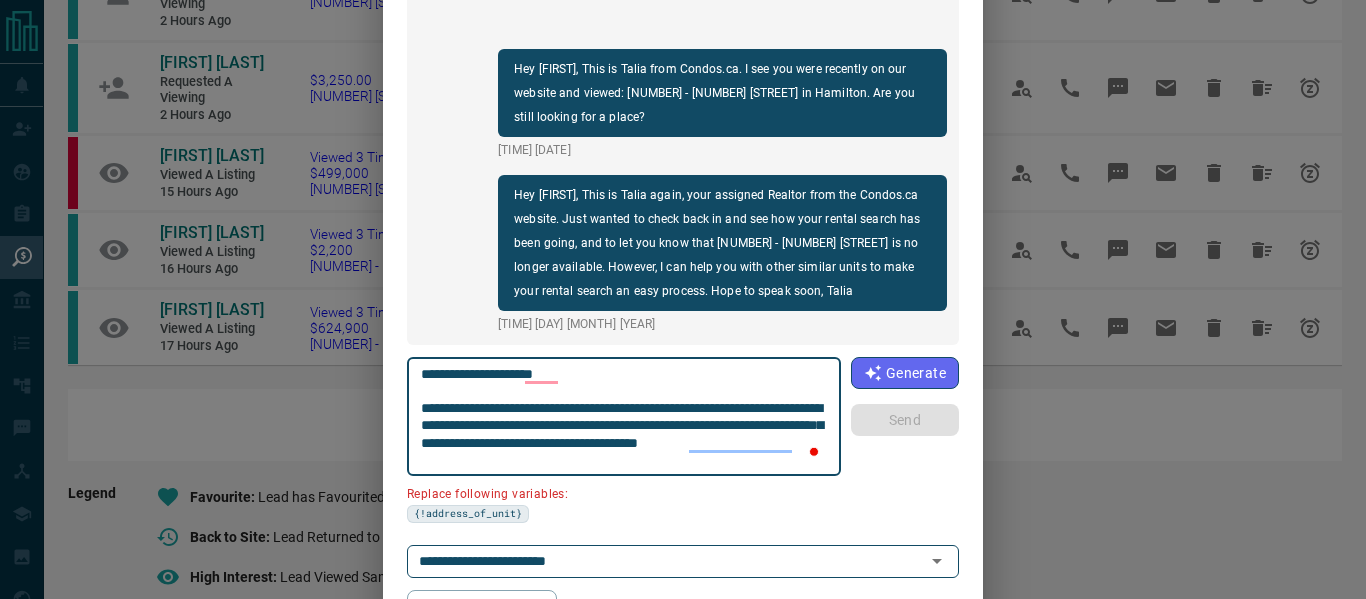 click on "**********" at bounding box center [624, 417] 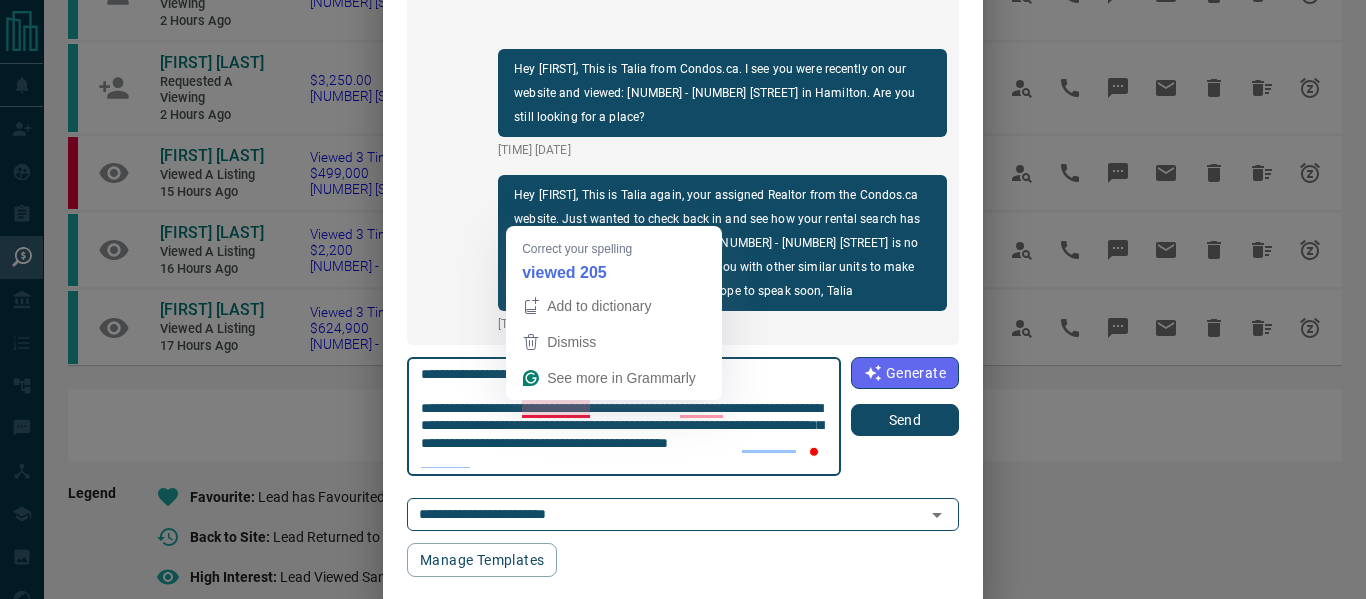 click on "**********" at bounding box center [624, 417] 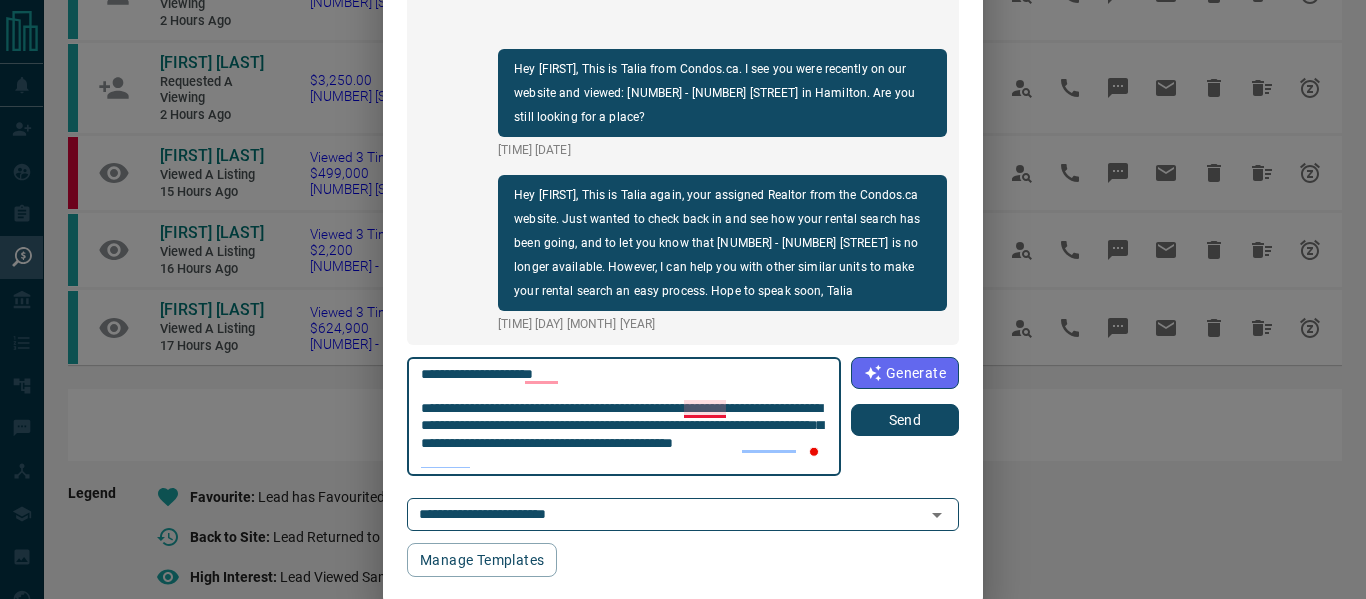 click on "**********" at bounding box center (624, 417) 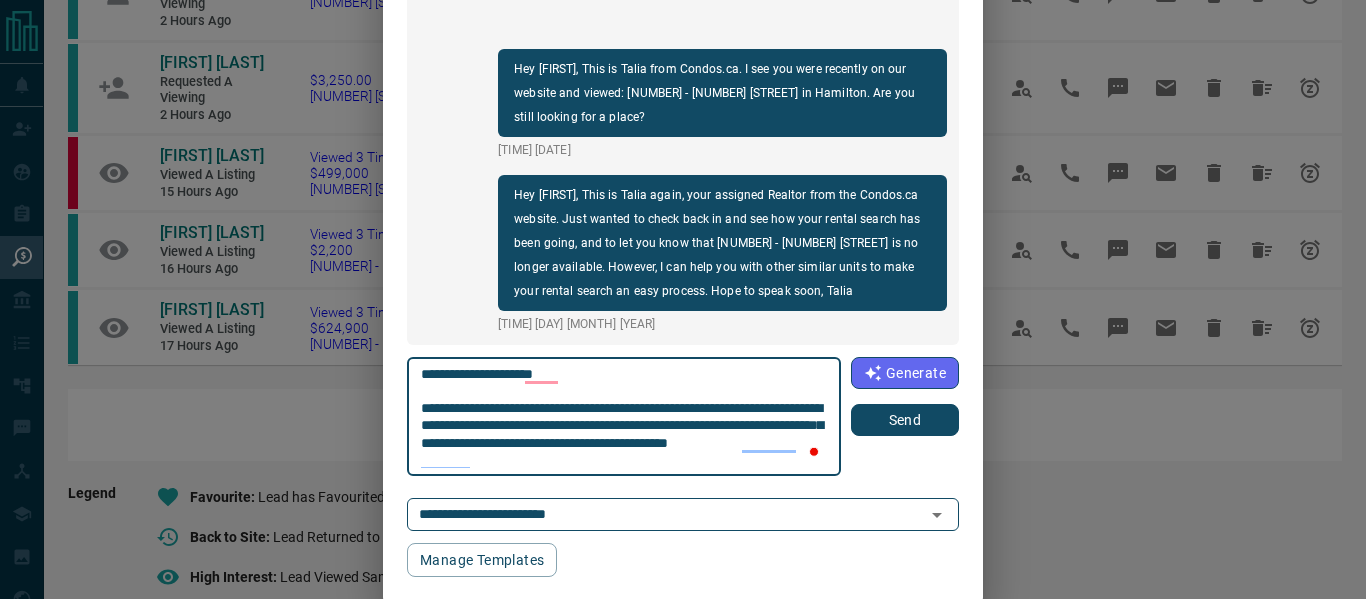 click on "**********" at bounding box center [624, 417] 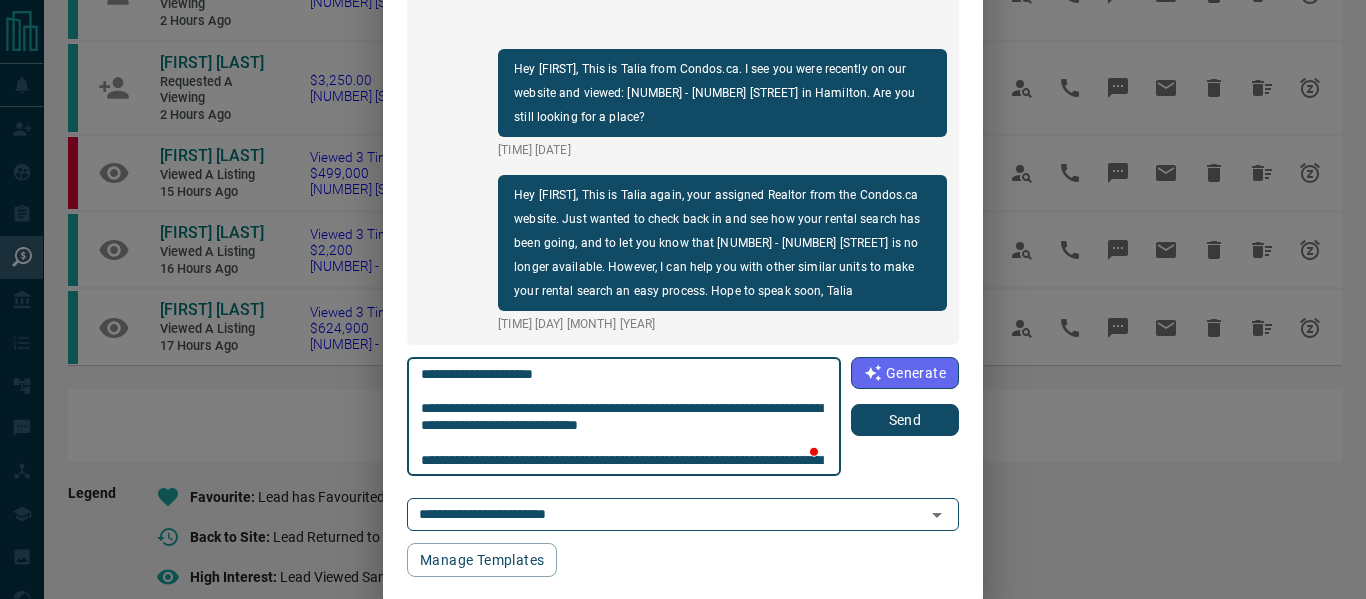 scroll, scrollTop: 1, scrollLeft: 0, axis: vertical 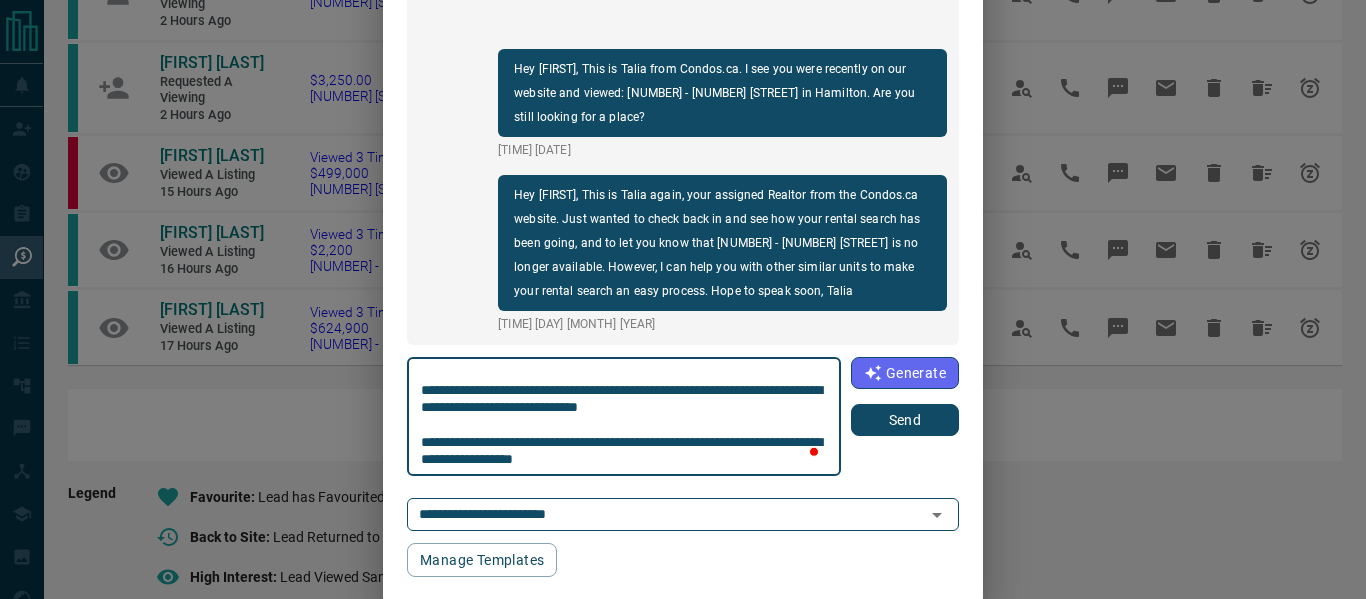 click on "**********" at bounding box center (624, 417) 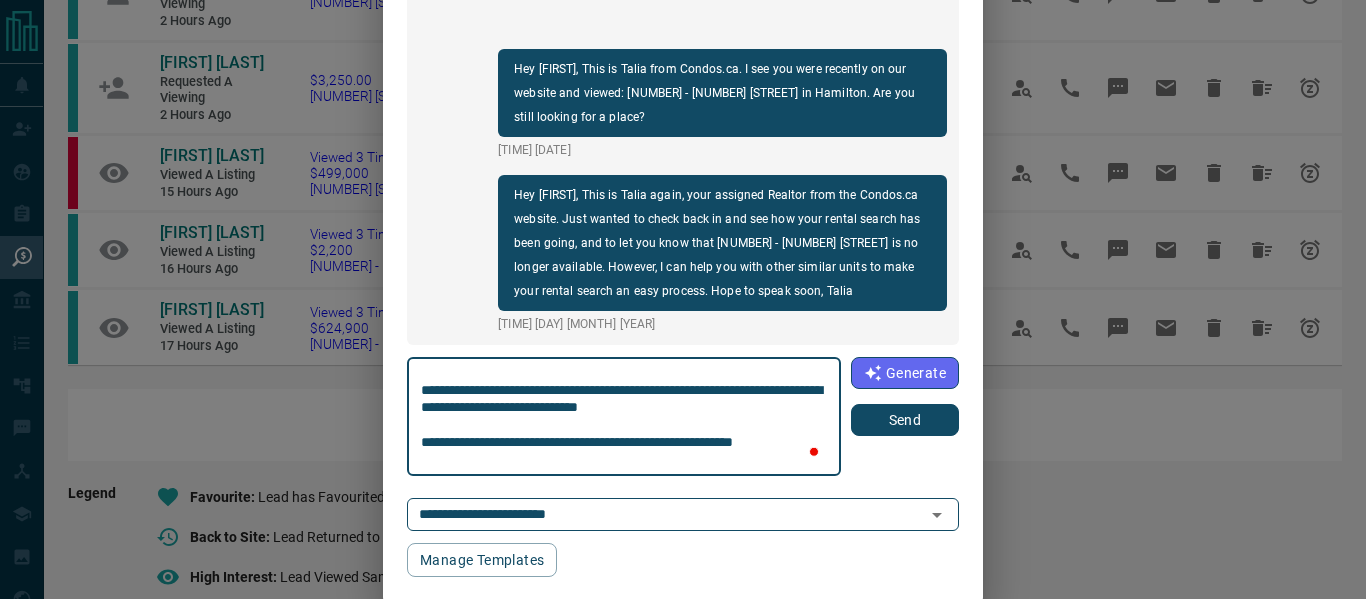 scroll, scrollTop: 36, scrollLeft: 0, axis: vertical 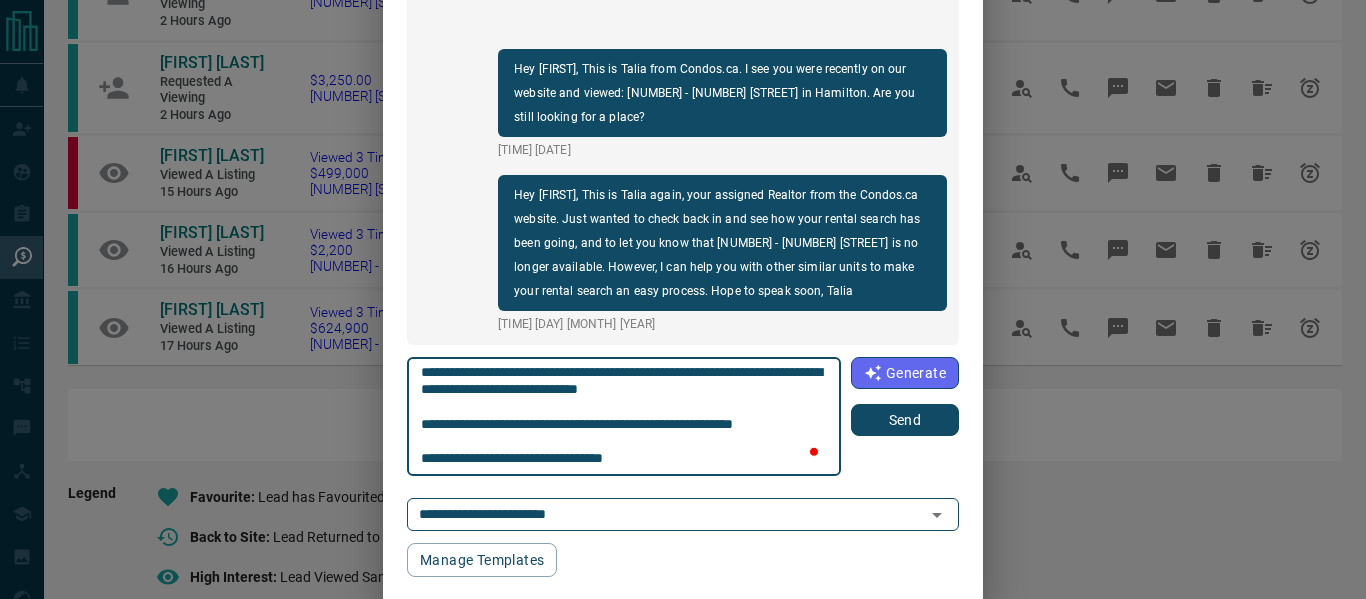 type on "**********" 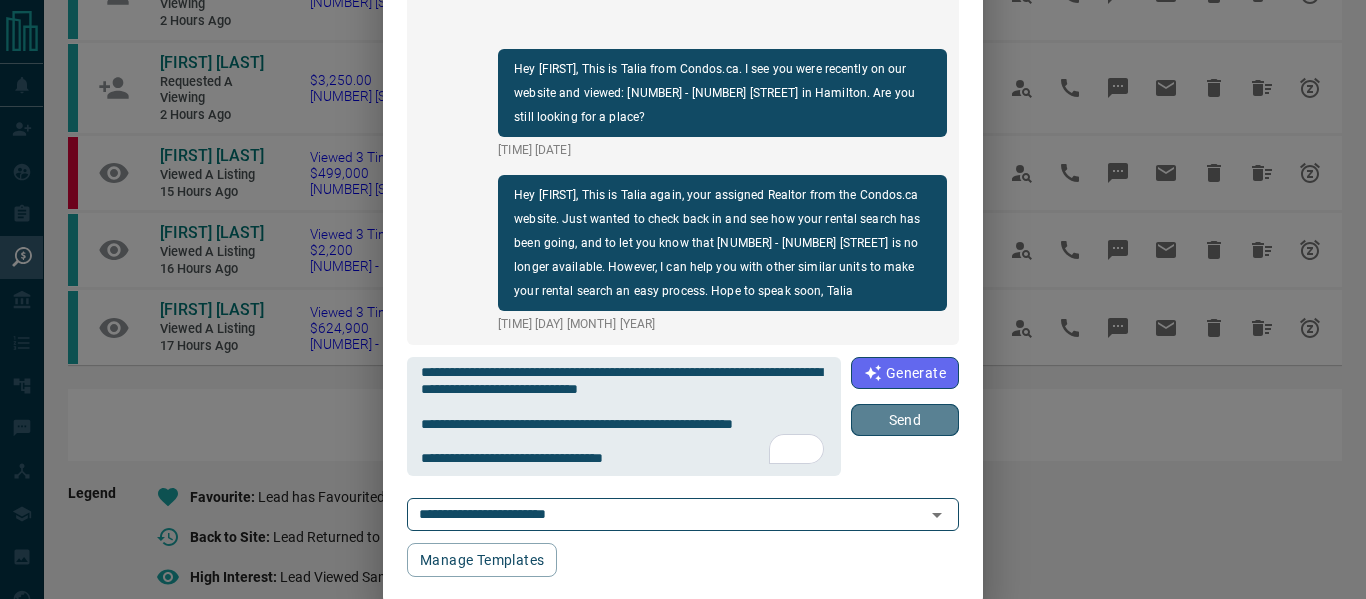 click on "Send" at bounding box center [905, 420] 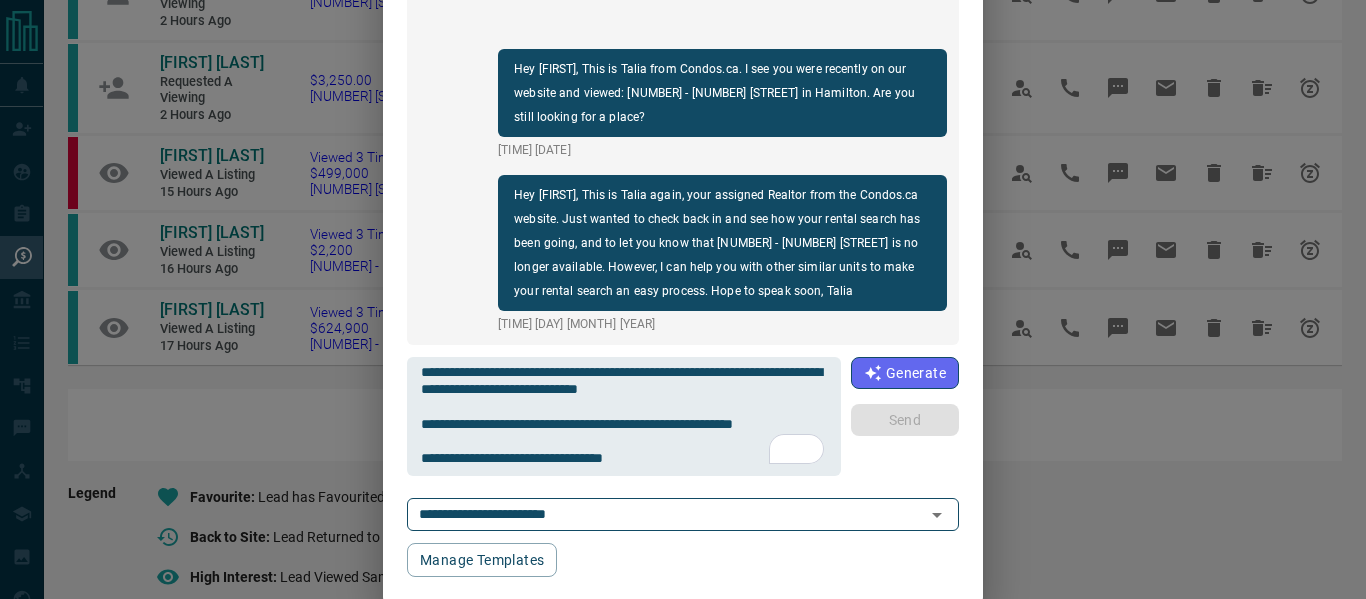 type 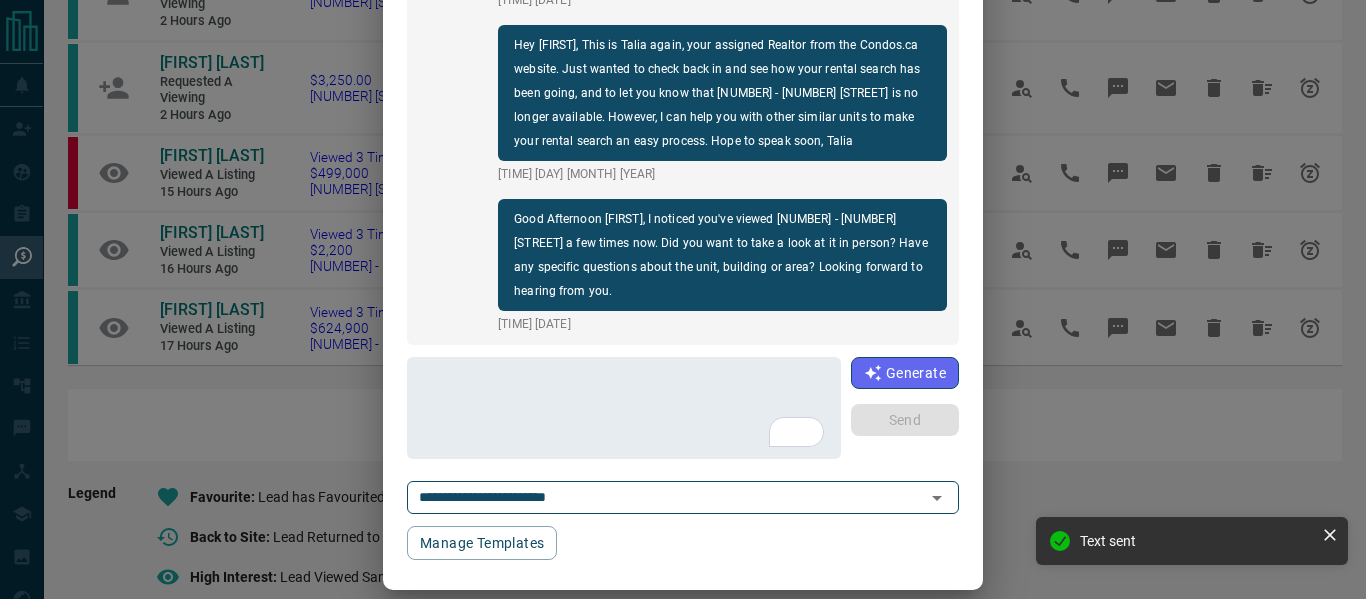 scroll, scrollTop: 0, scrollLeft: 0, axis: both 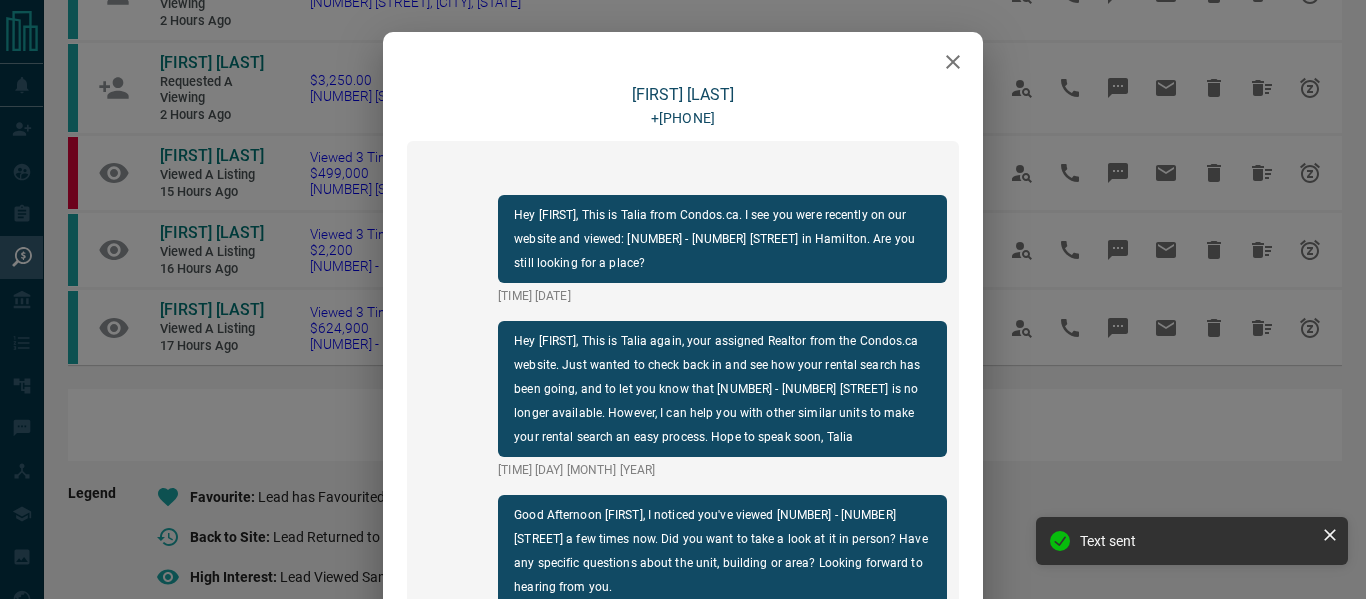 click 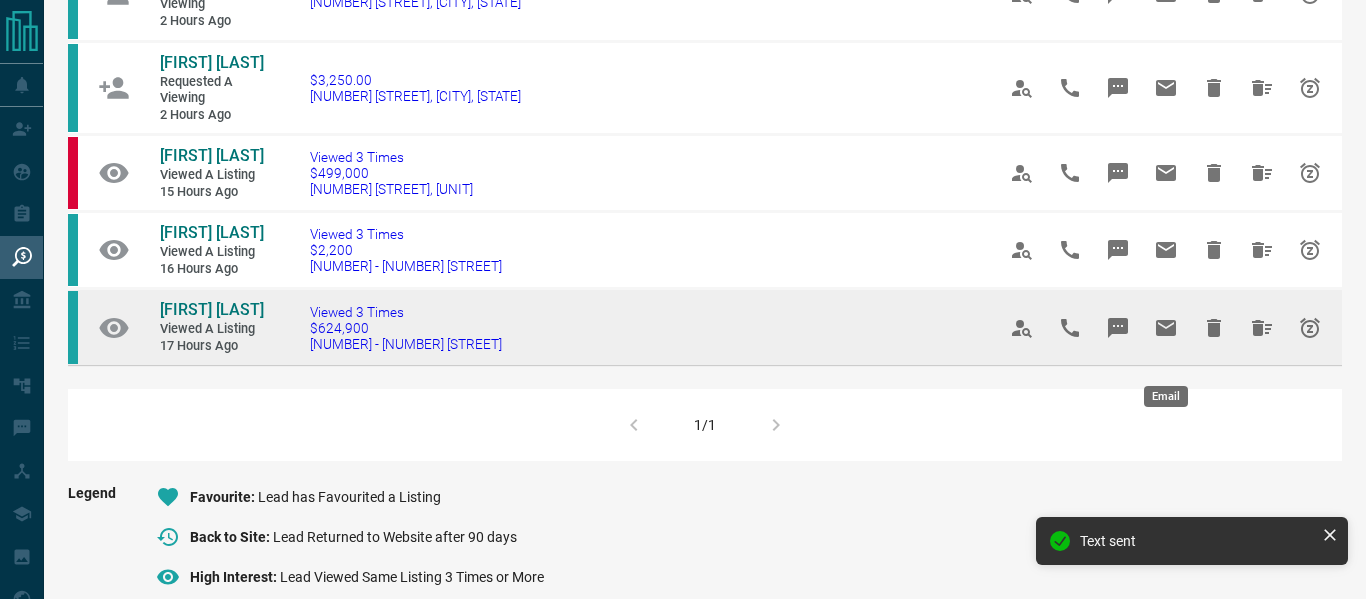 click 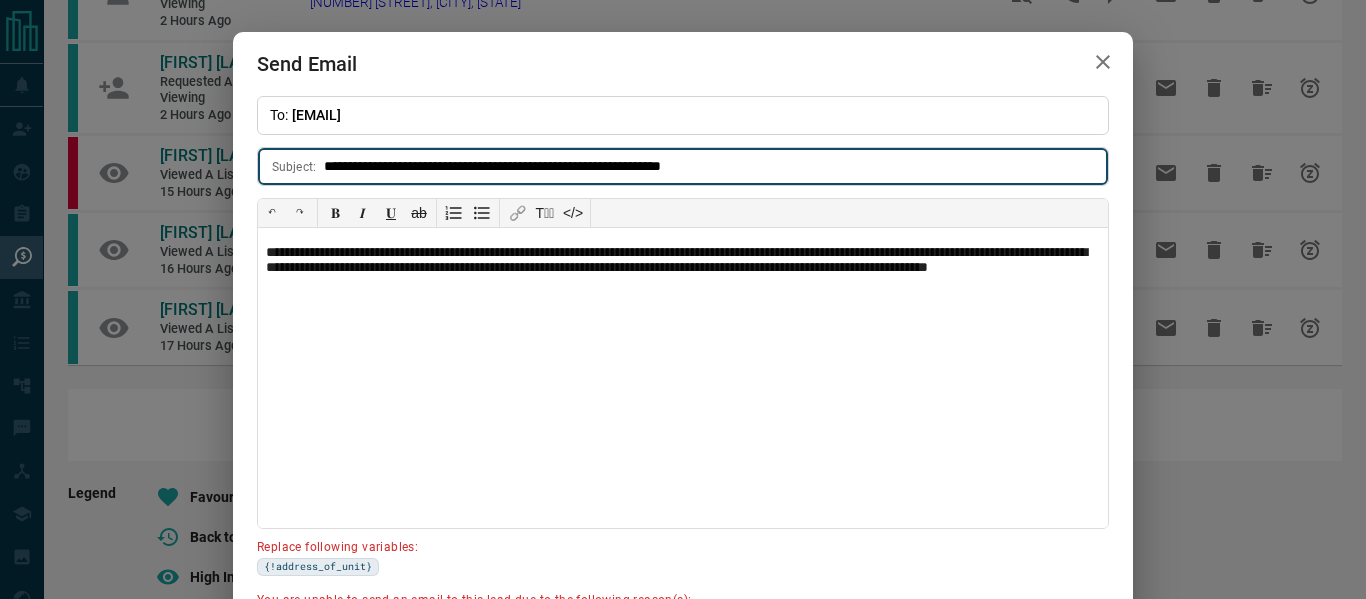 type on "**********" 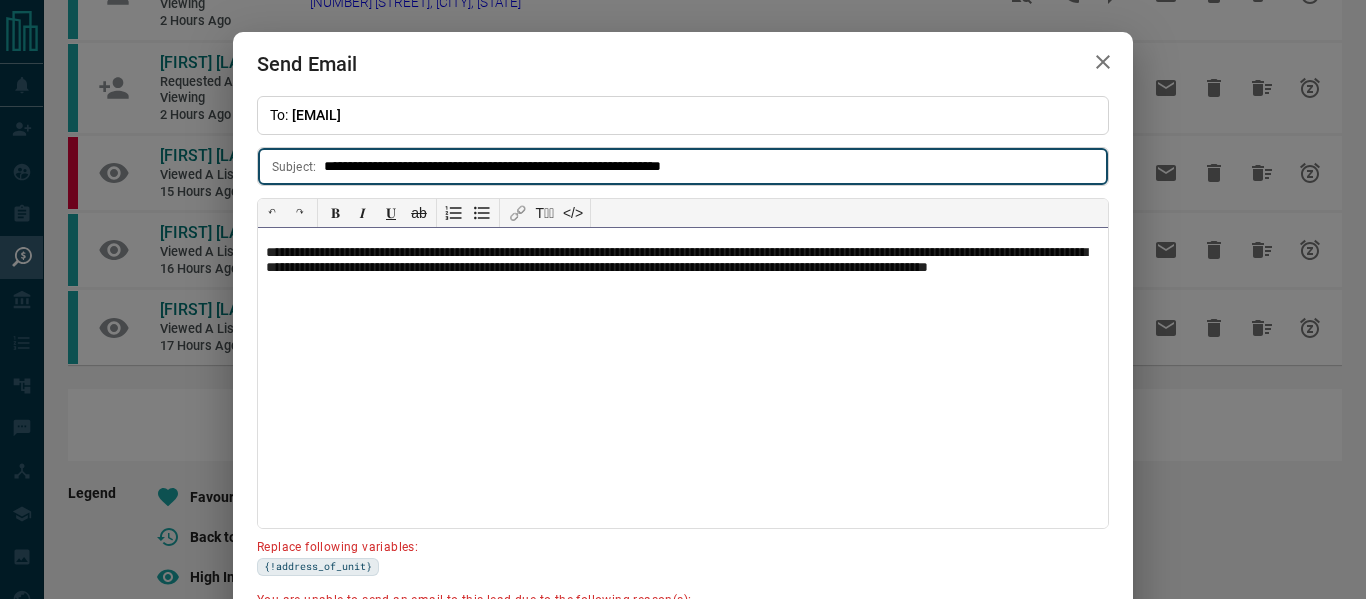 click on "**********" at bounding box center [683, 269] 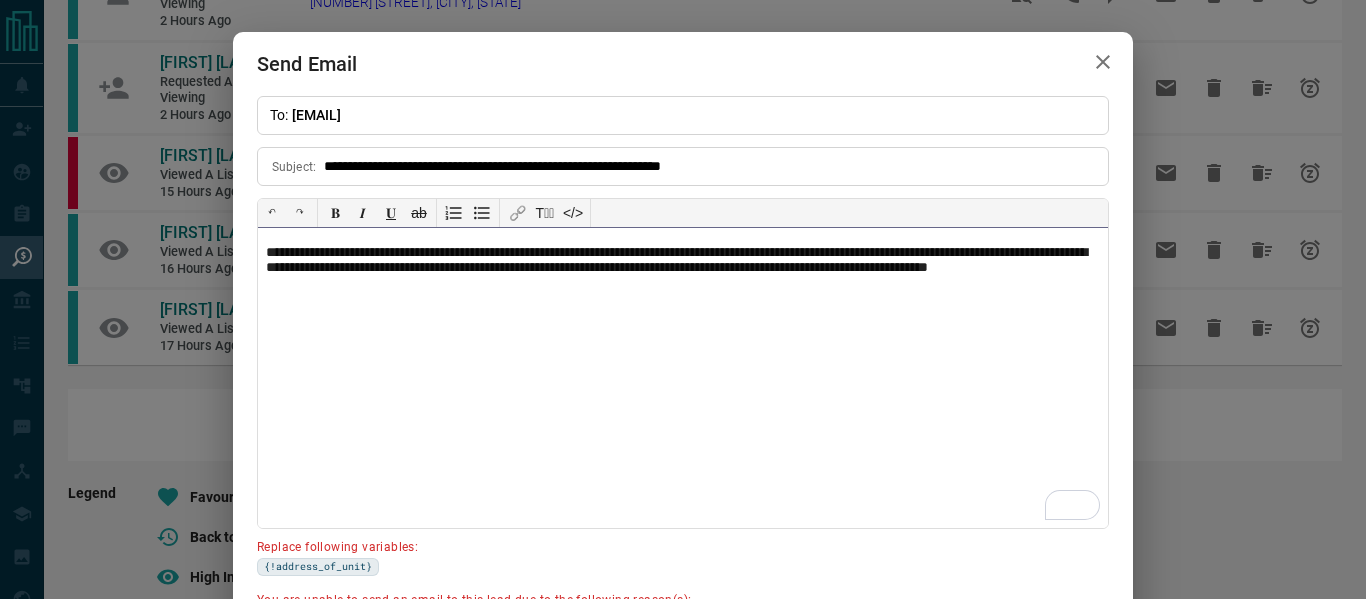 click on "**********" at bounding box center [683, 269] 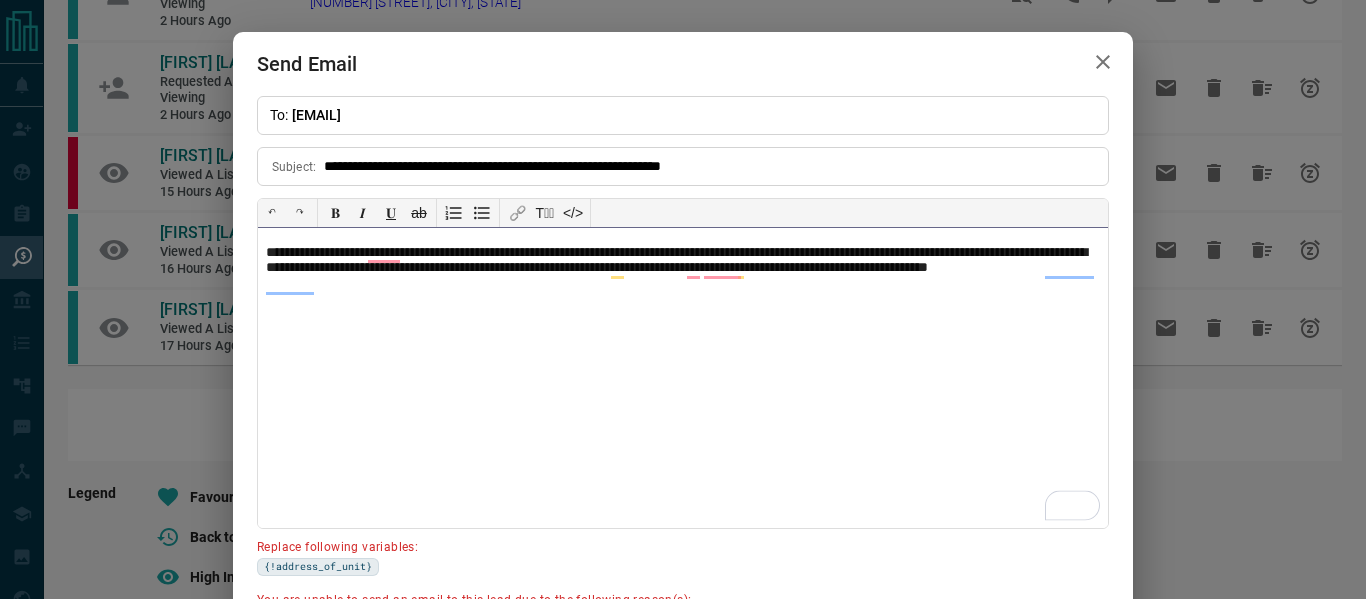 type 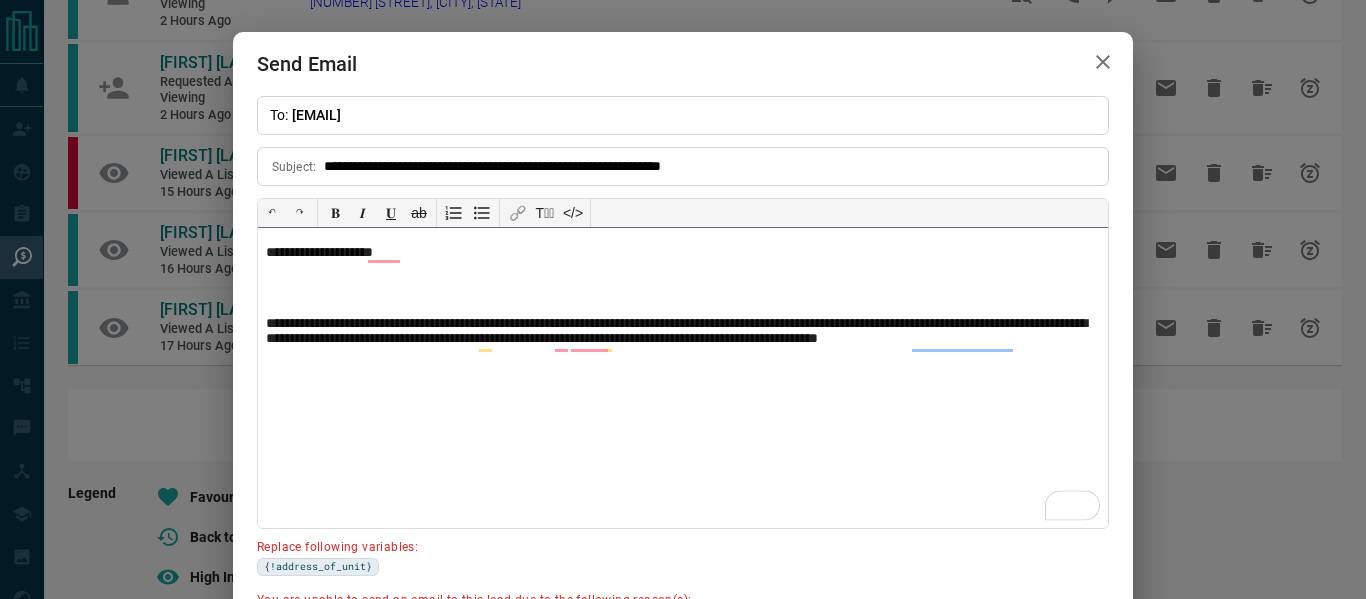click on "**********" at bounding box center [683, 378] 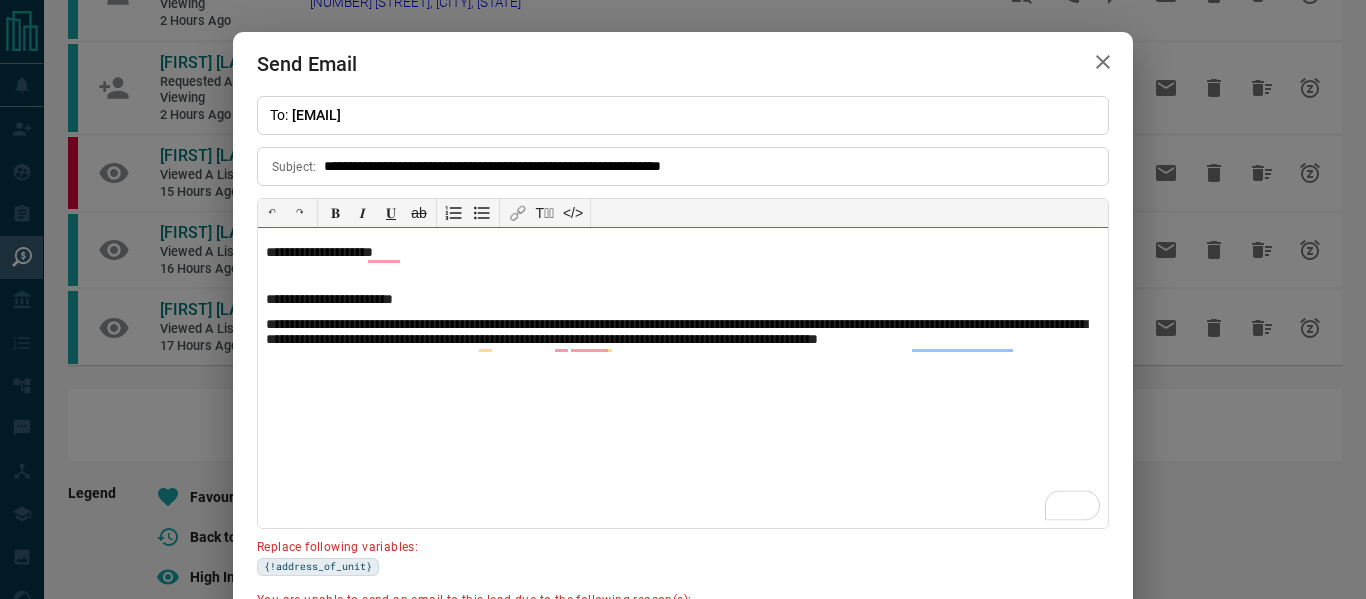 click on "**********" at bounding box center (683, 341) 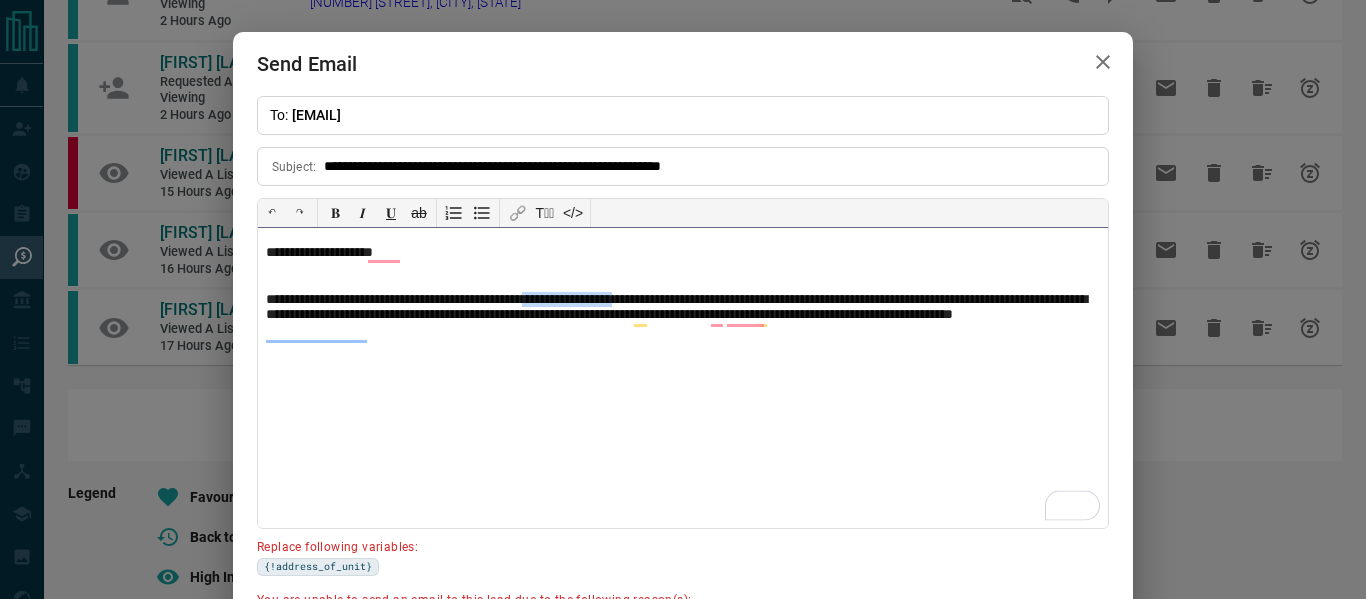 drag, startPoint x: 696, startPoint y: 301, endPoint x: 584, endPoint y: 297, distance: 112.0714 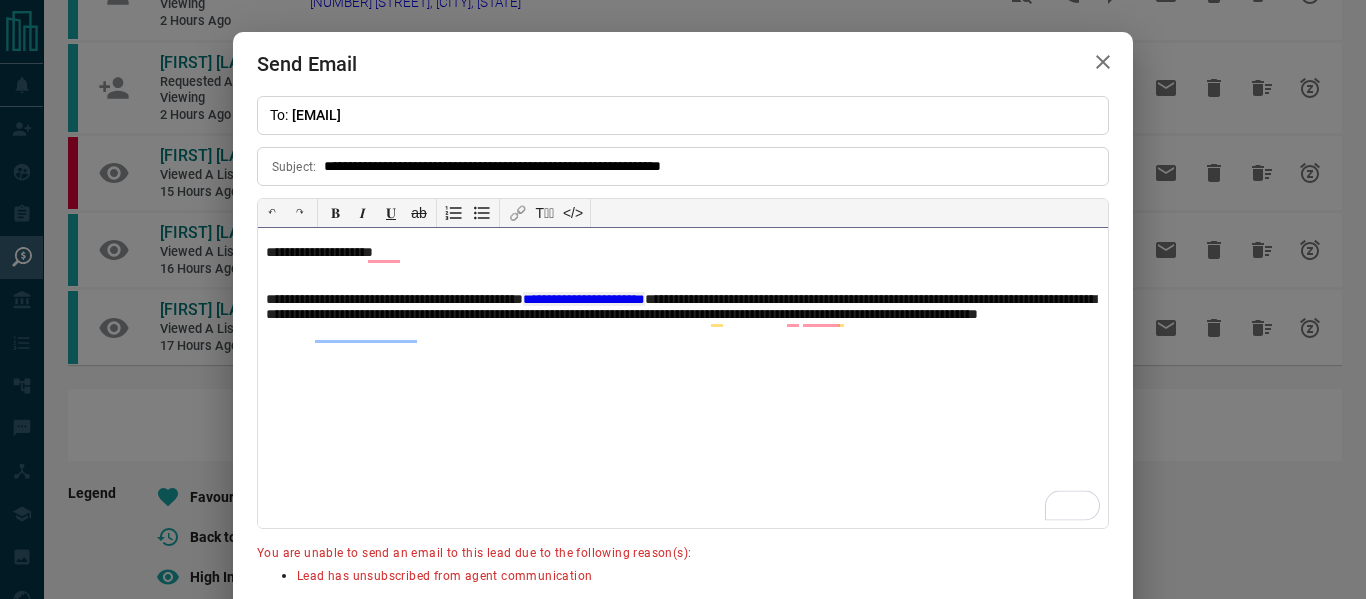 click on "**********" at bounding box center (683, 316) 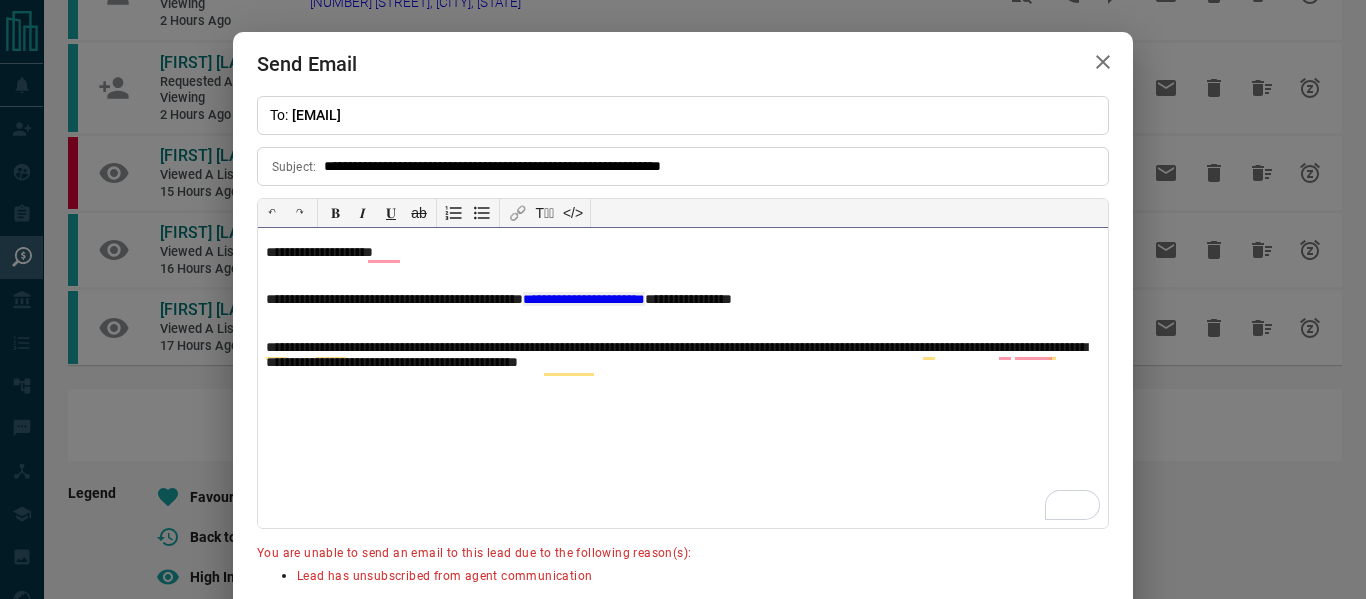 click on "**********" at bounding box center [683, 356] 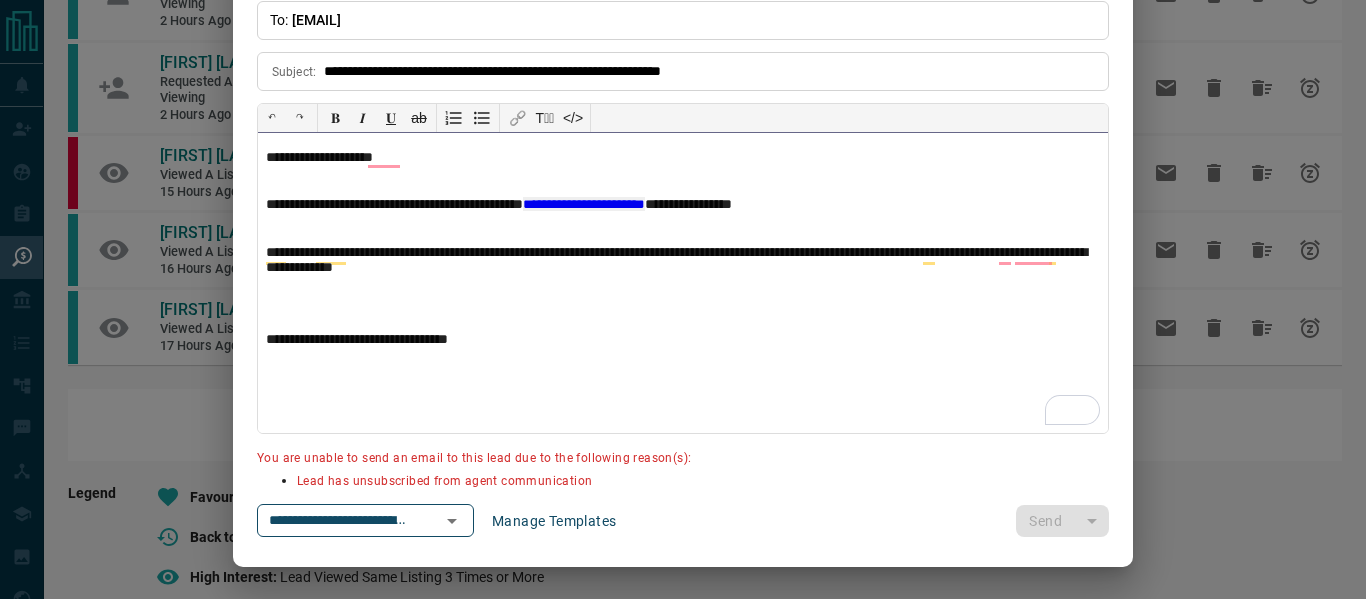 scroll, scrollTop: 0, scrollLeft: 0, axis: both 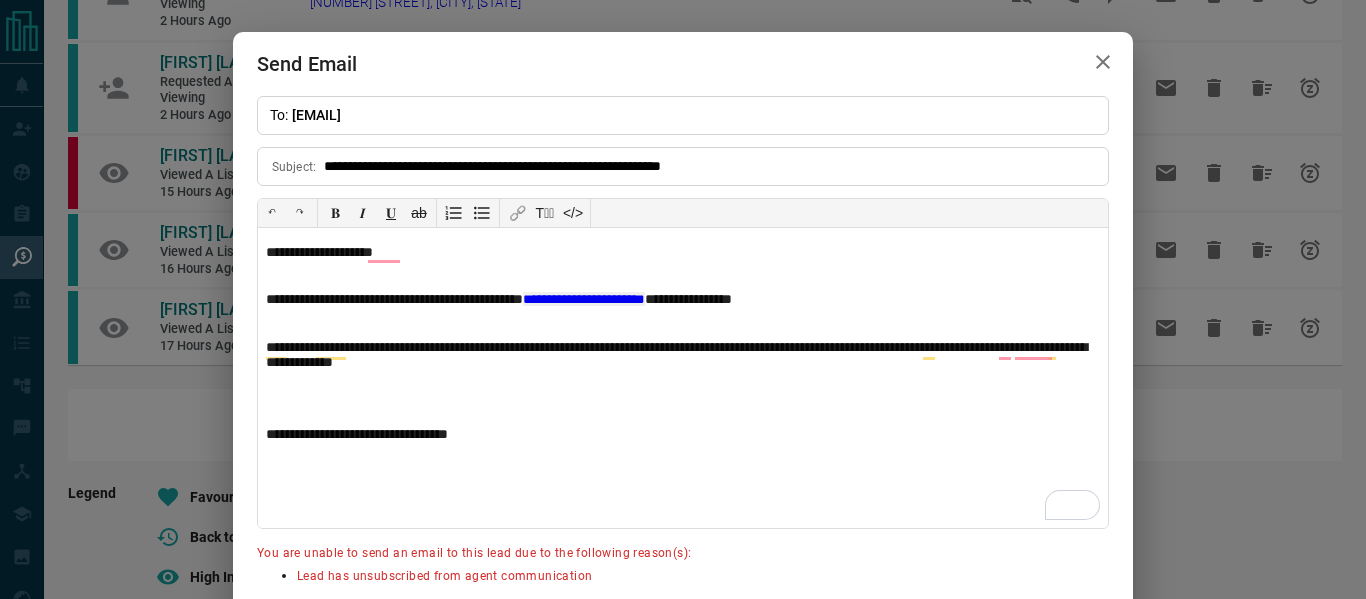 click 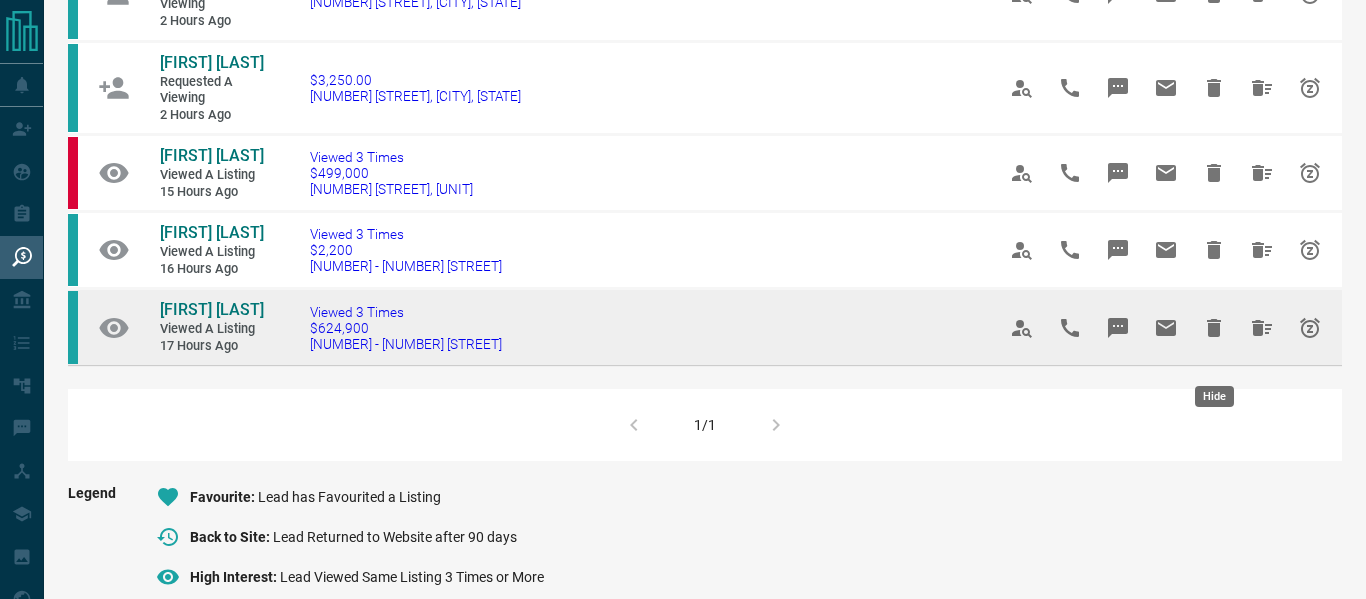 click 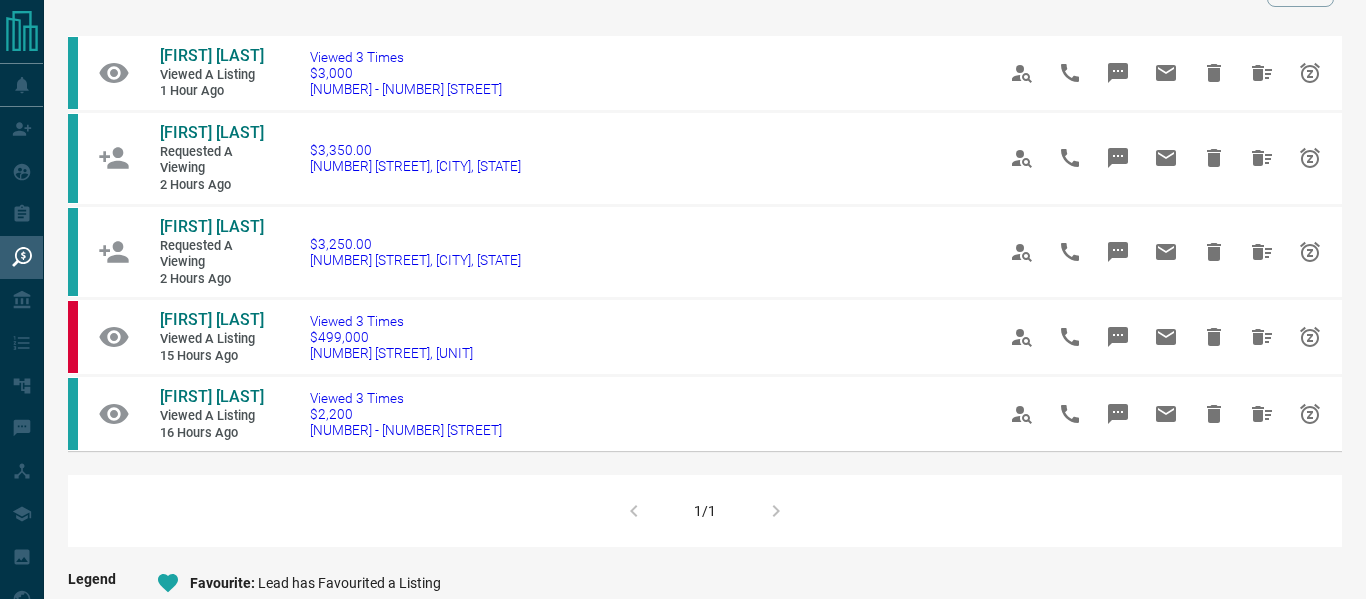 scroll, scrollTop: 107, scrollLeft: 0, axis: vertical 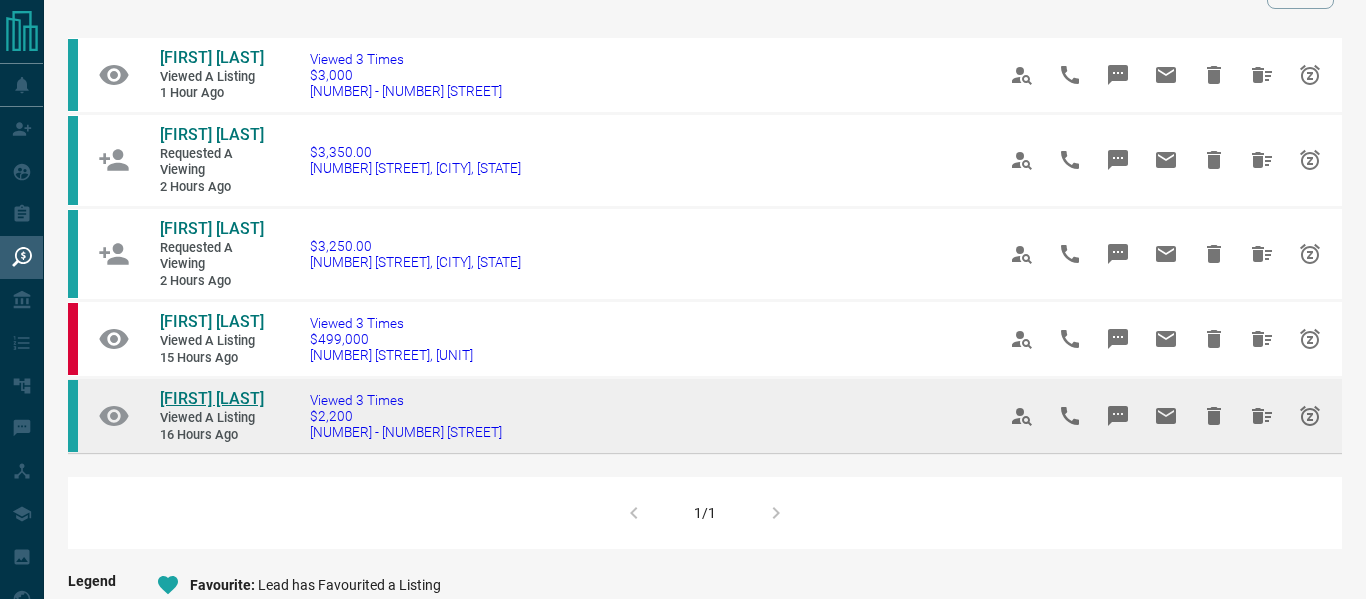 click on "[FIRST] [LAST]" at bounding box center (212, 398) 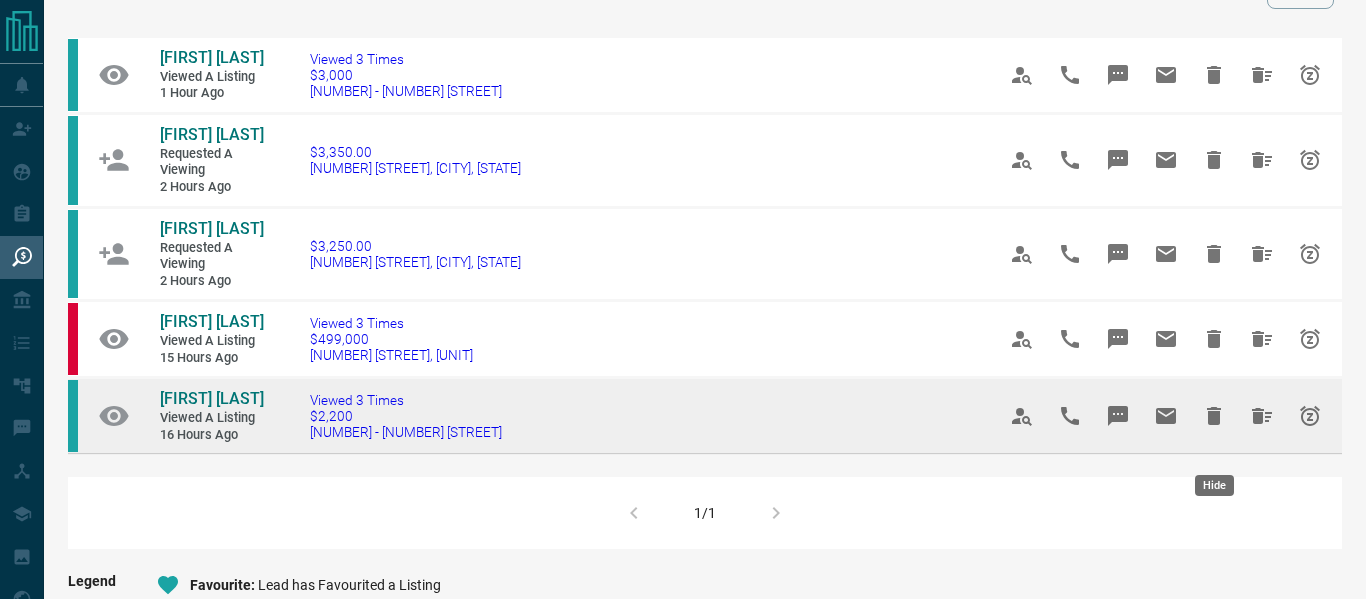 click 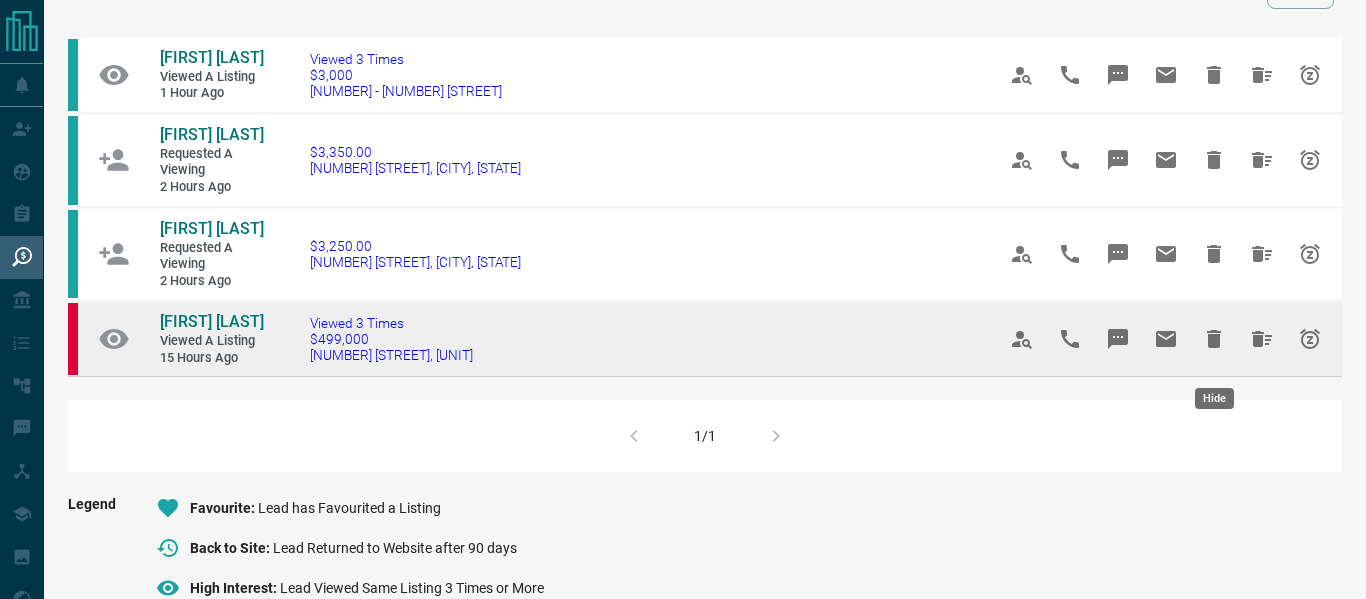 click 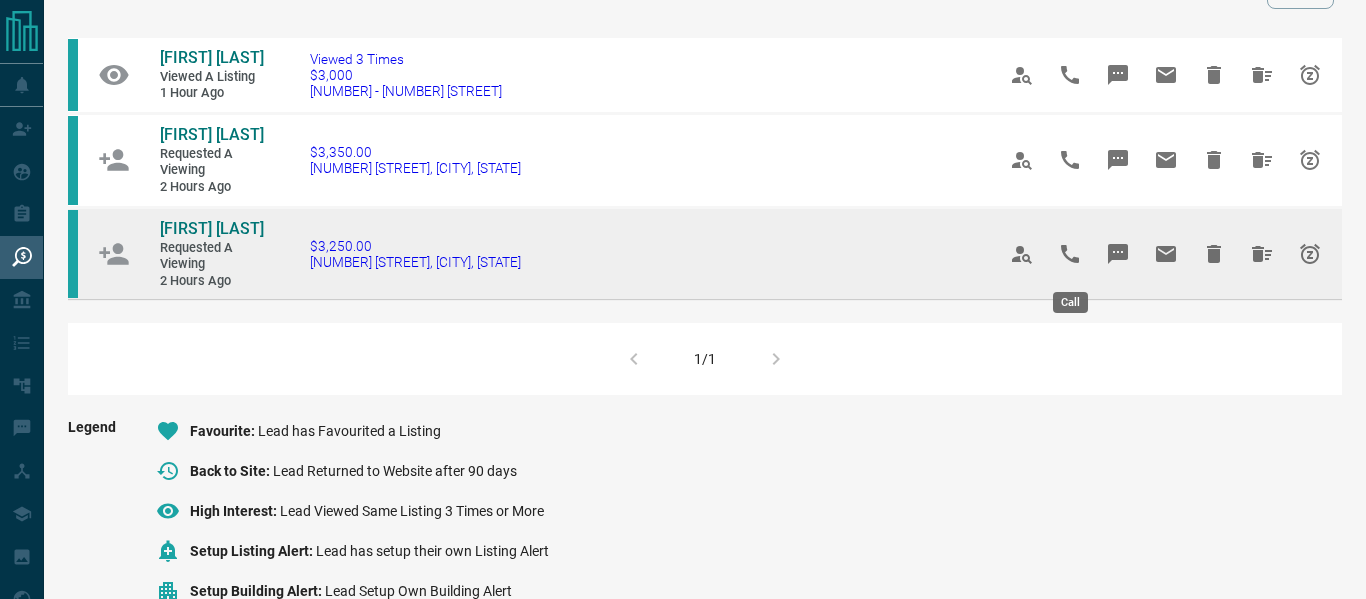 click 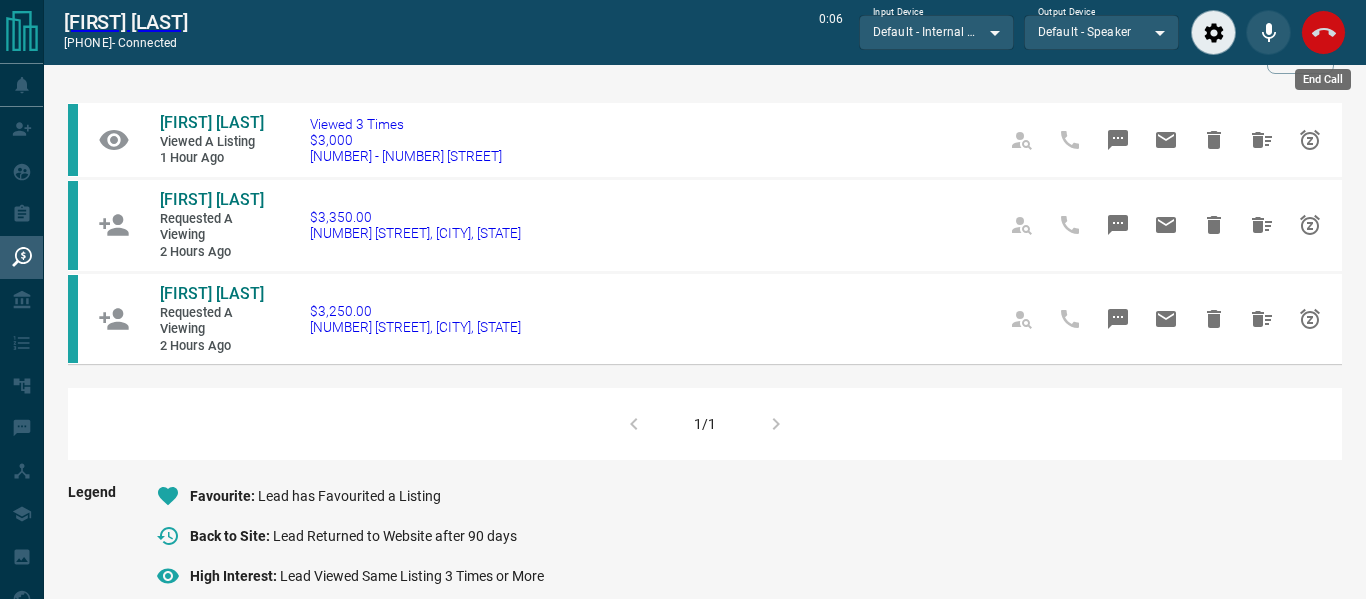 click 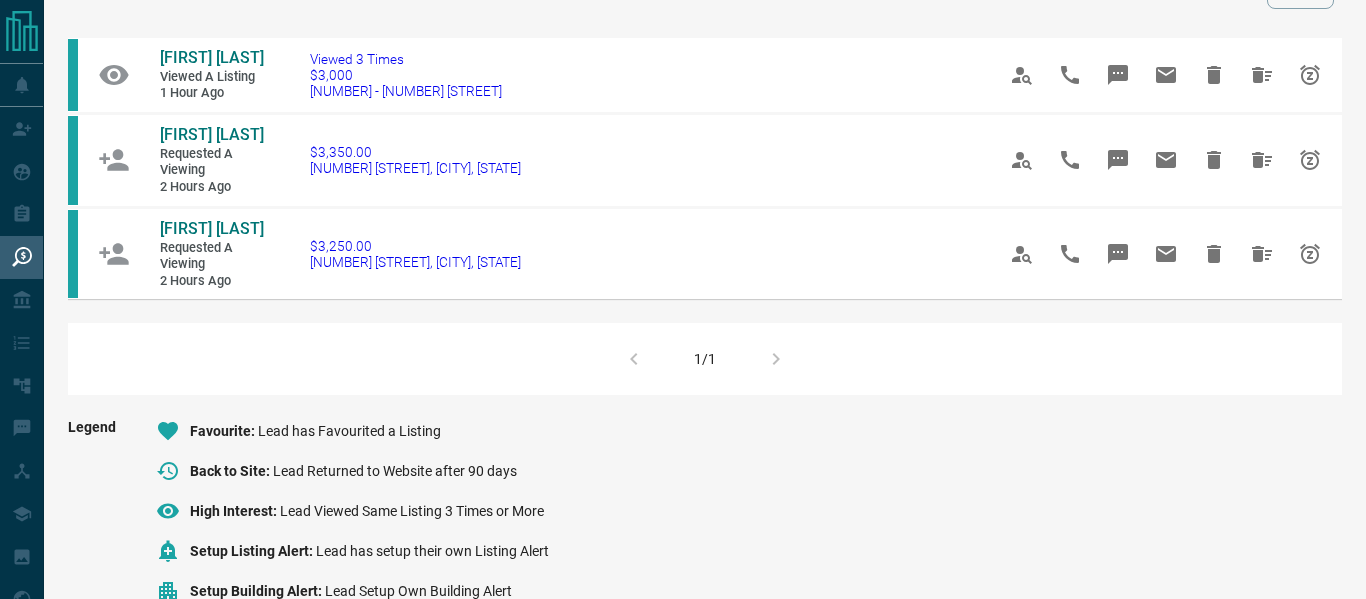 scroll, scrollTop: 42, scrollLeft: 0, axis: vertical 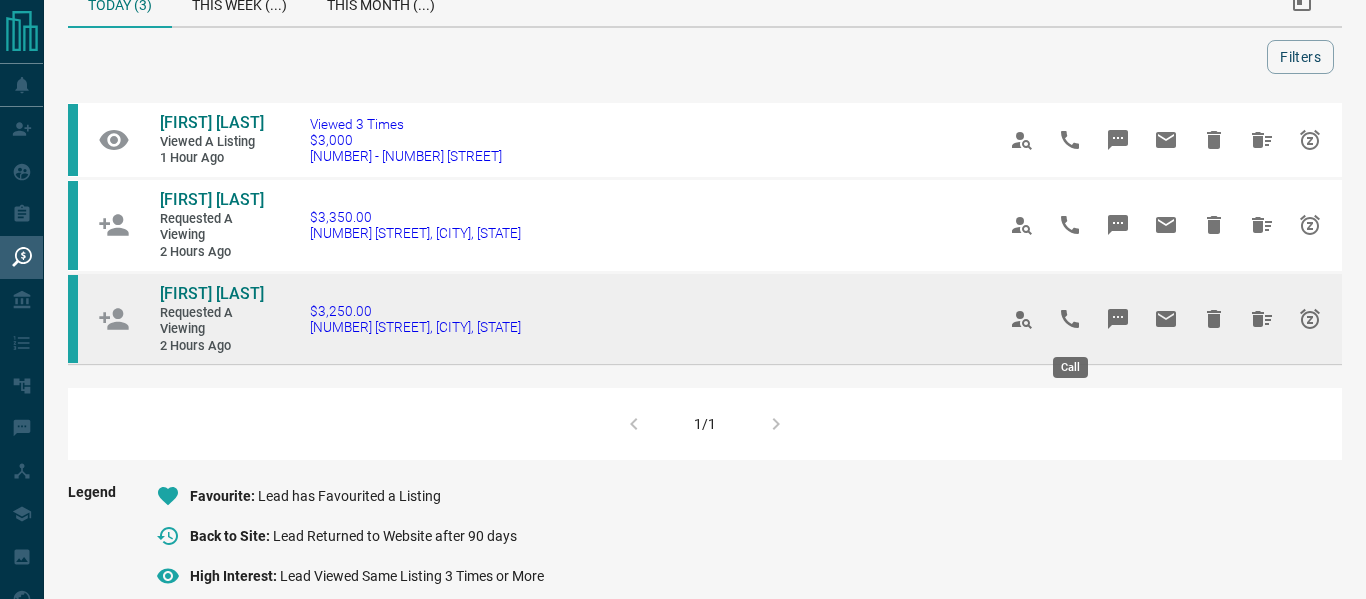 click 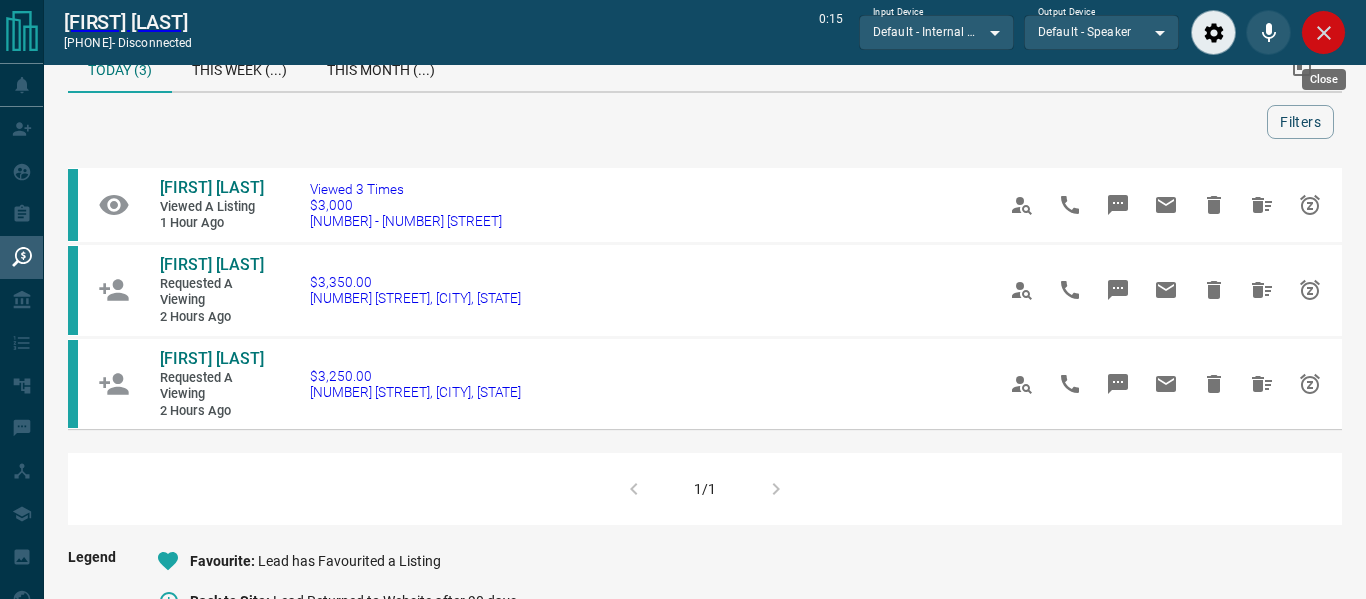 click 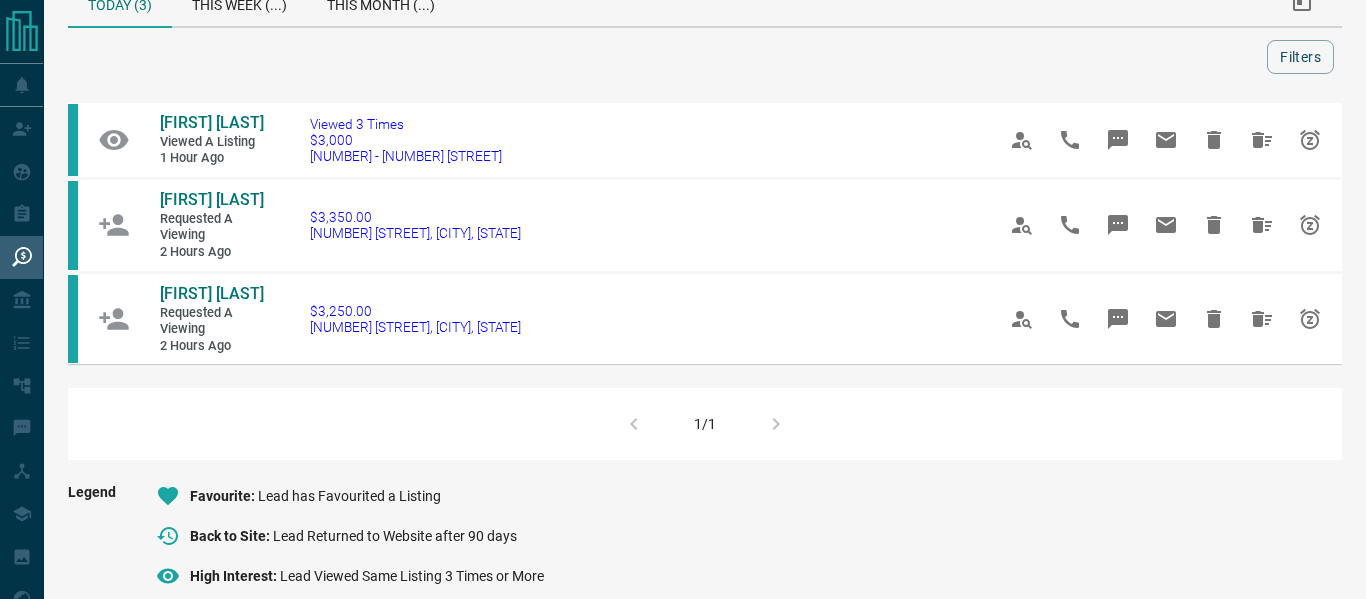 scroll, scrollTop: 0, scrollLeft: 0, axis: both 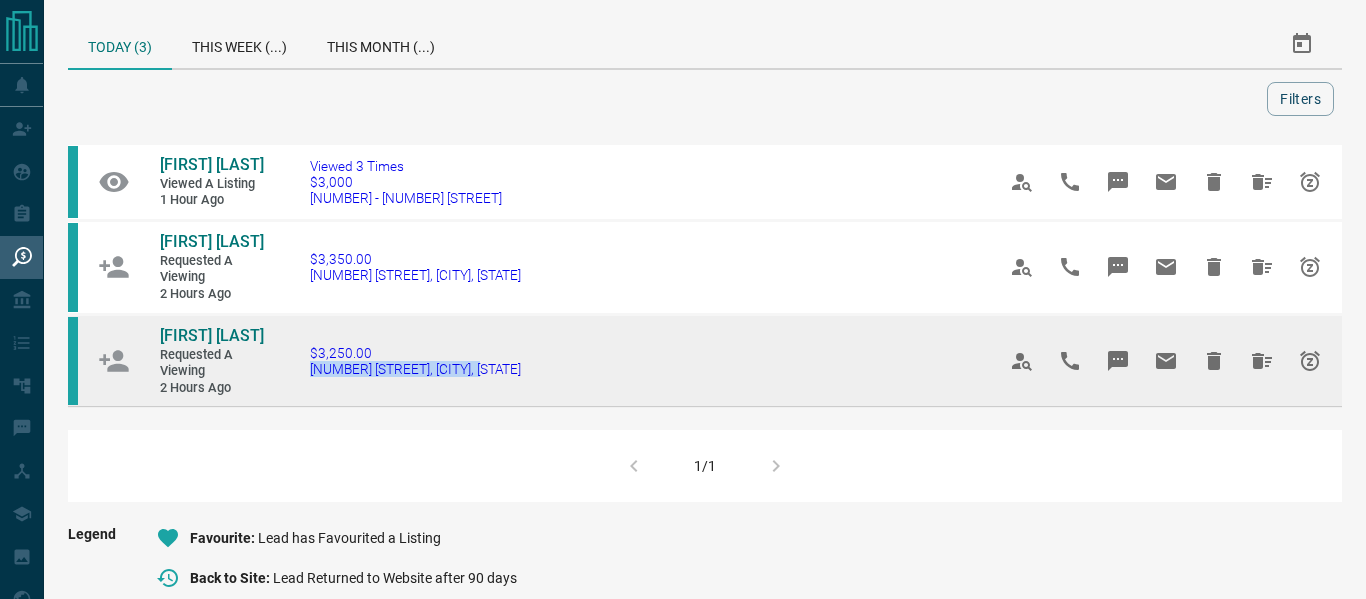 drag, startPoint x: 519, startPoint y: 370, endPoint x: 300, endPoint y: 371, distance: 219.00229 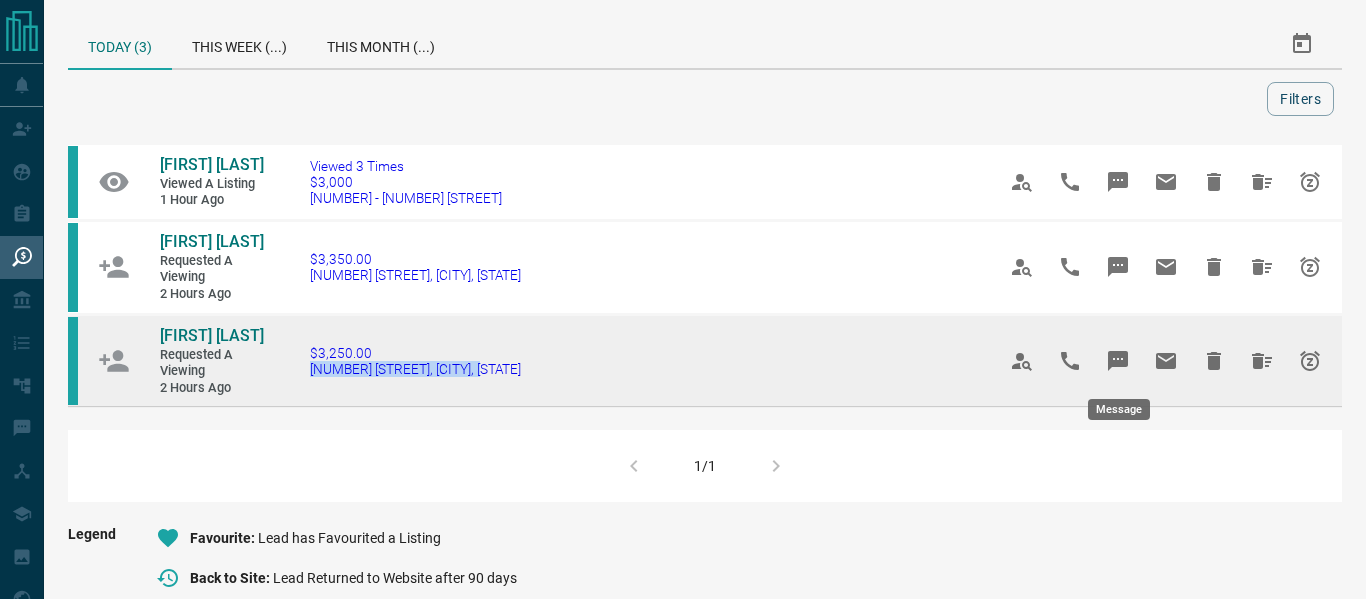 click at bounding box center (1166, 361) 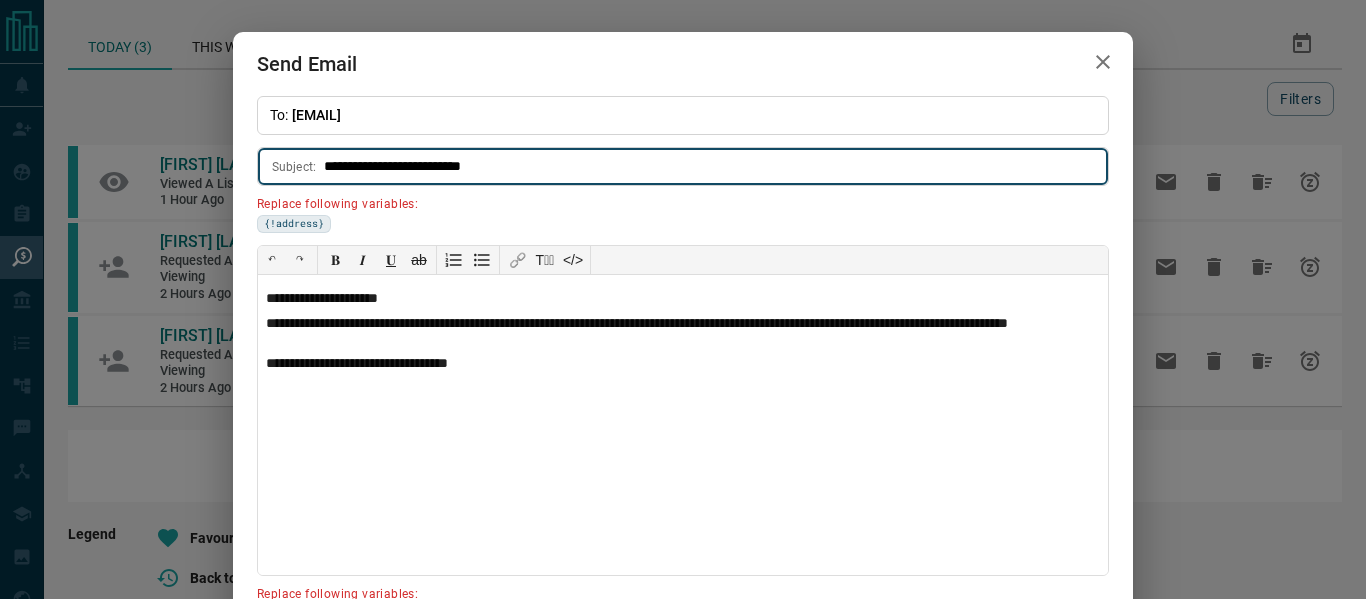 click 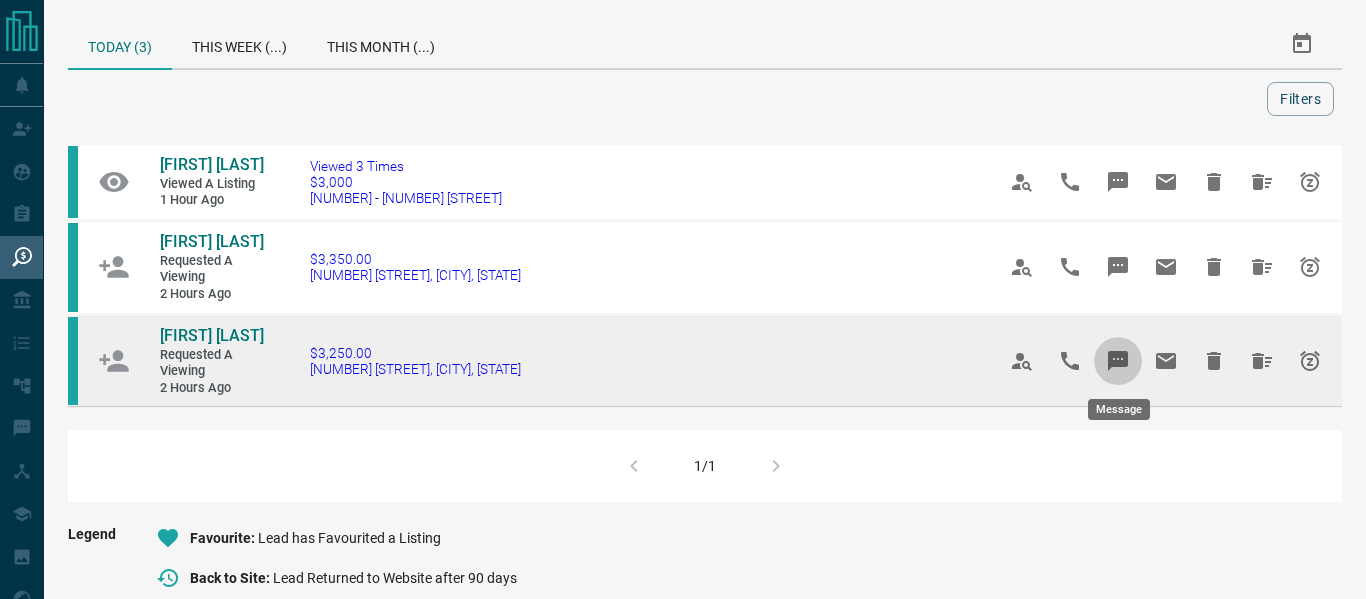 click 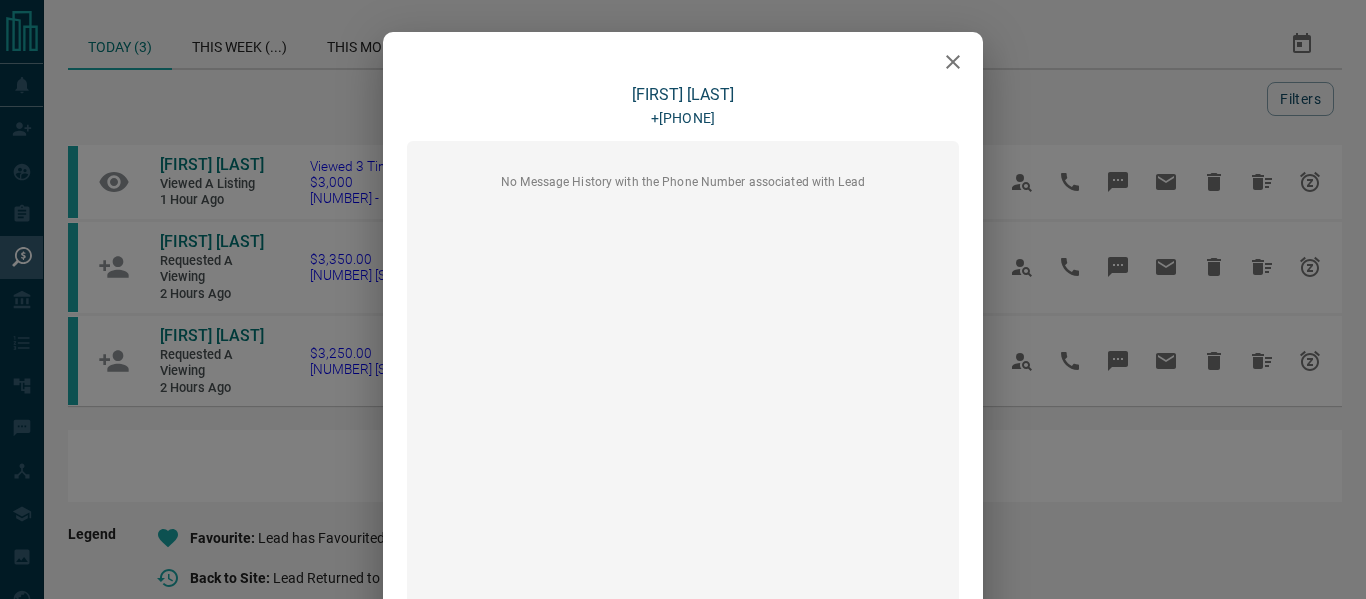 scroll, scrollTop: 296, scrollLeft: 0, axis: vertical 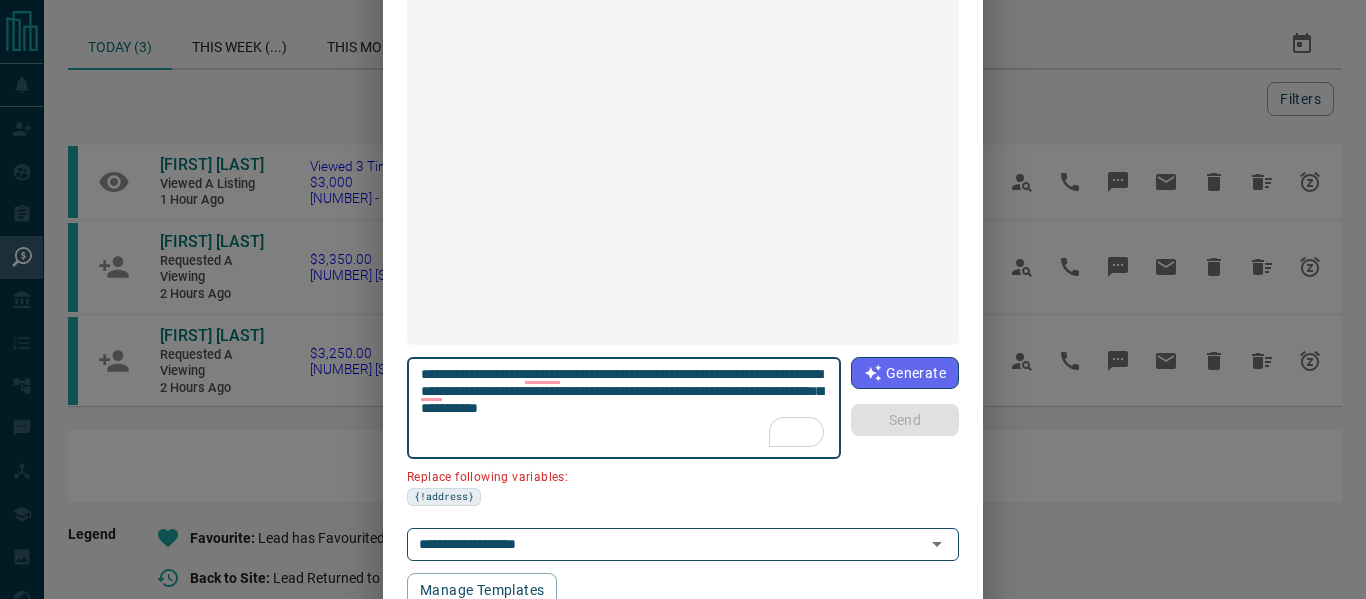 click on "**********" at bounding box center [624, 408] 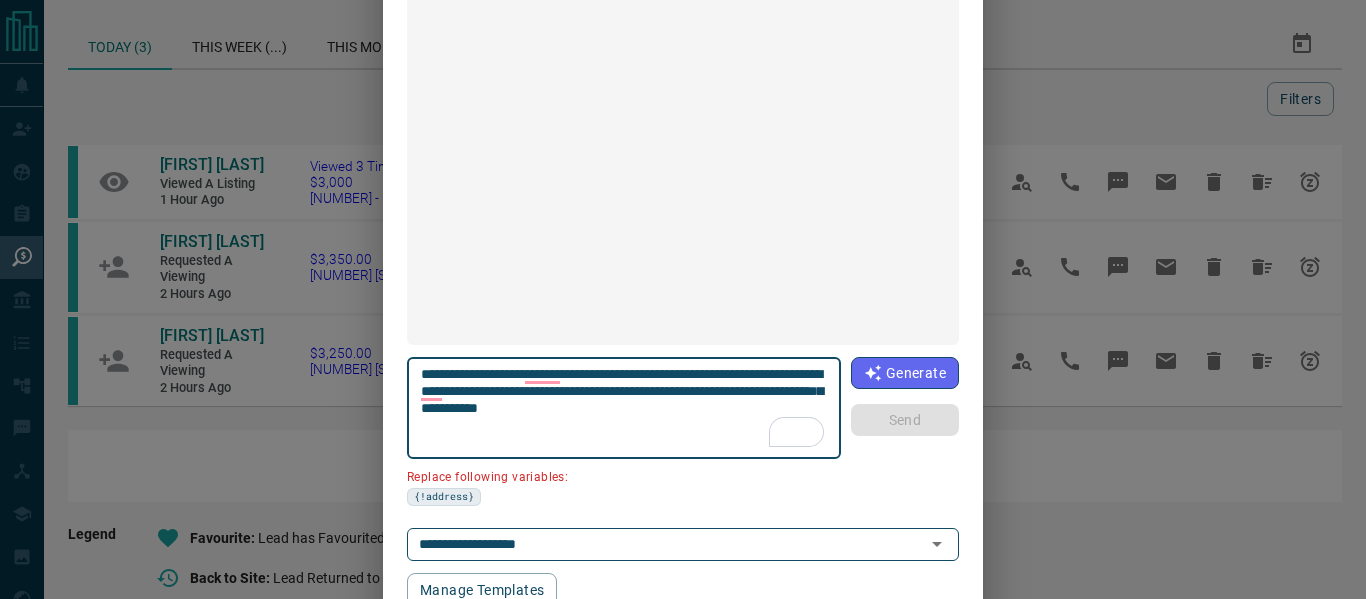 click on "**********" at bounding box center (624, 408) 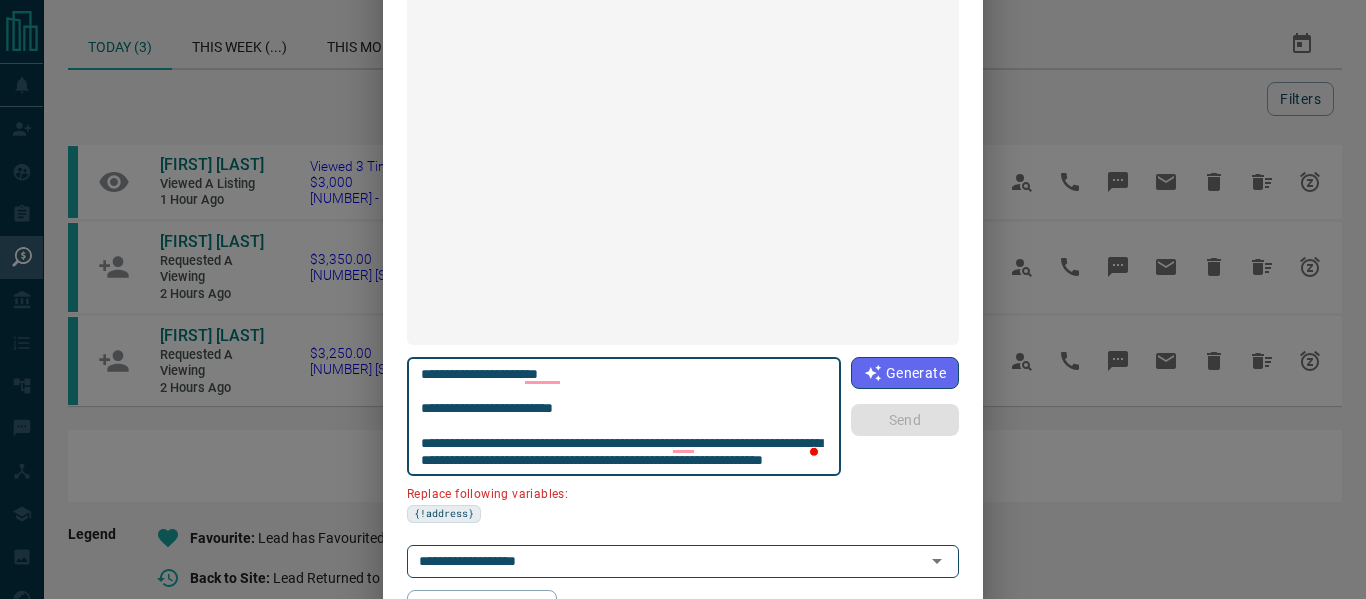 drag, startPoint x: 698, startPoint y: 443, endPoint x: 761, endPoint y: 443, distance: 63 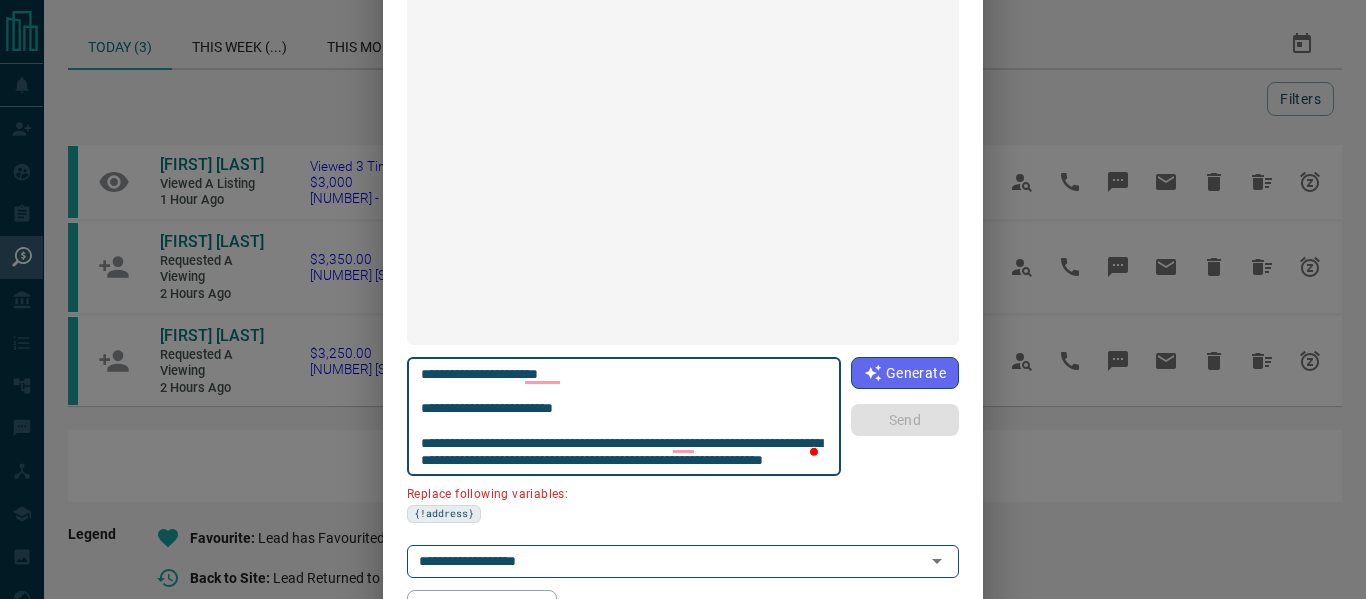 click on "**********" at bounding box center [624, 417] 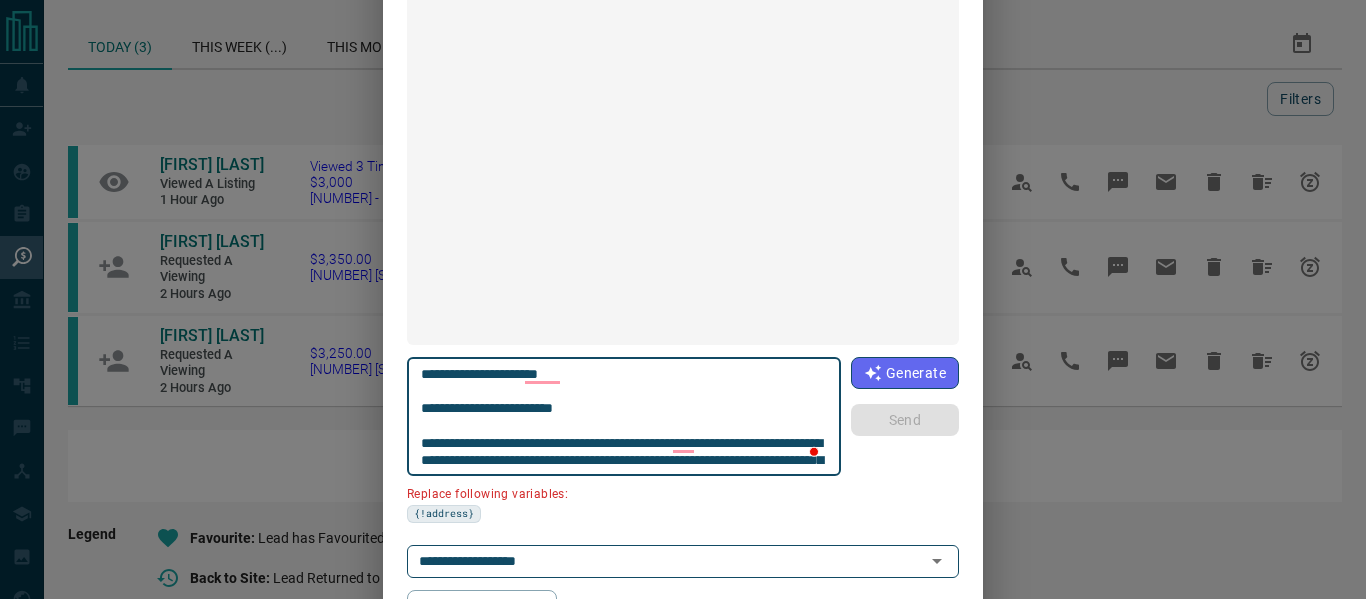 scroll, scrollTop: 1, scrollLeft: 0, axis: vertical 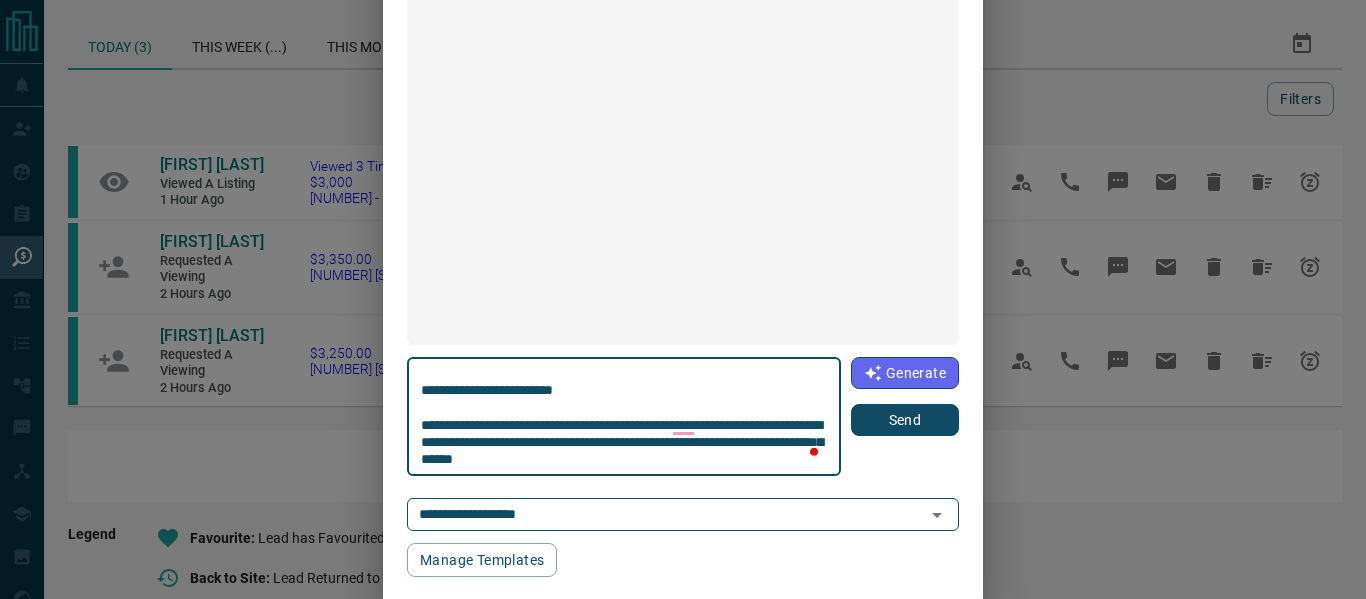 click on "**********" at bounding box center [624, 417] 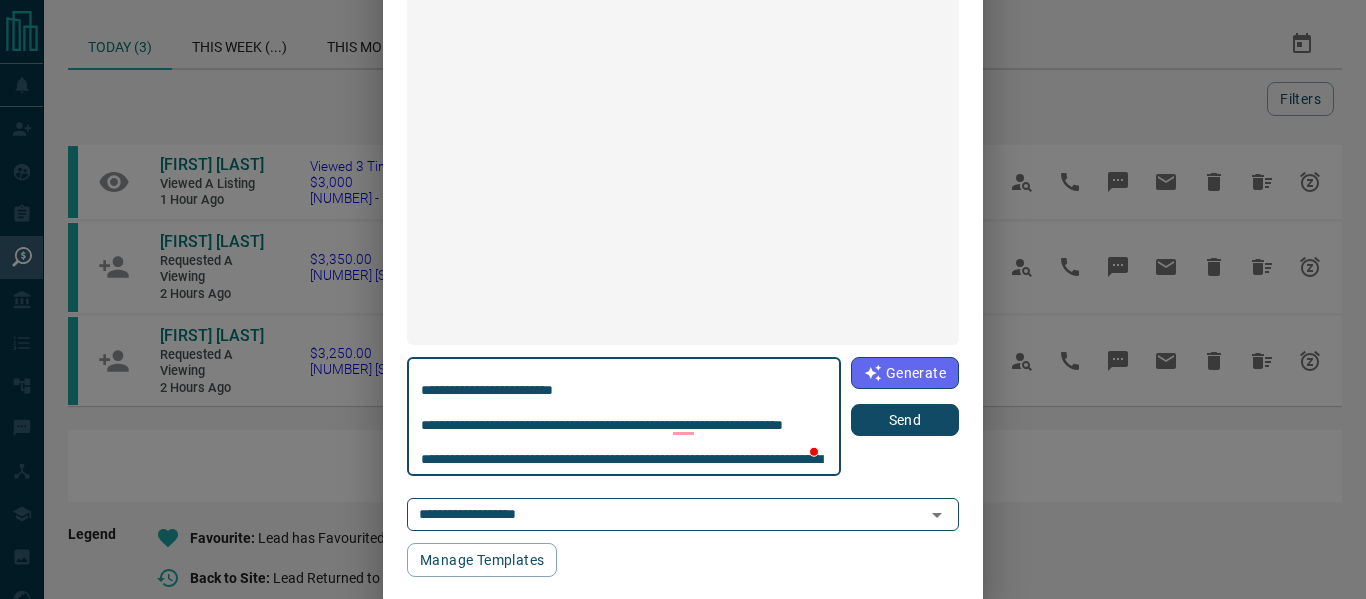 scroll, scrollTop: 36, scrollLeft: 0, axis: vertical 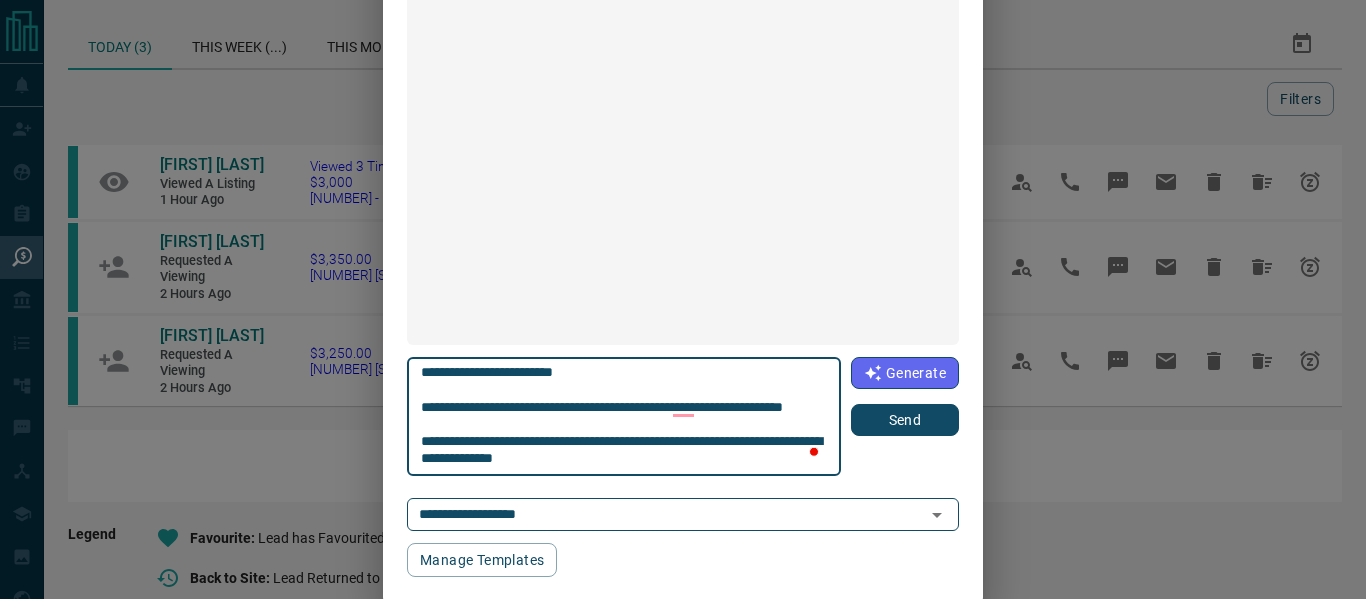 type on "**********" 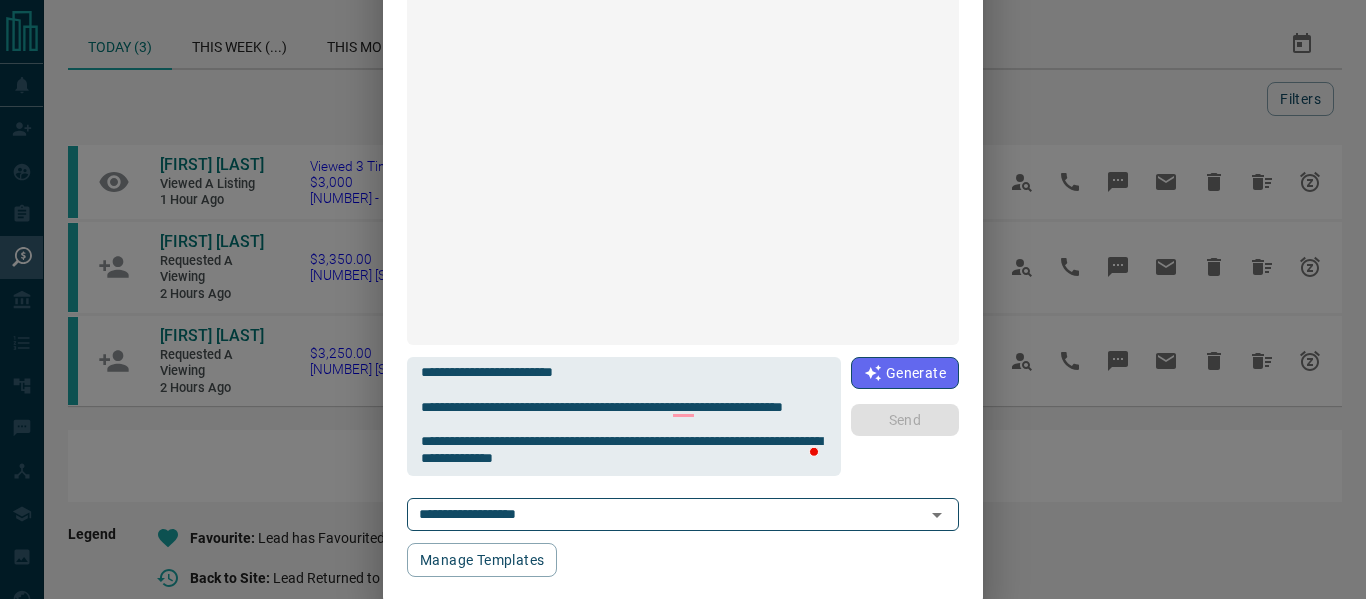 type 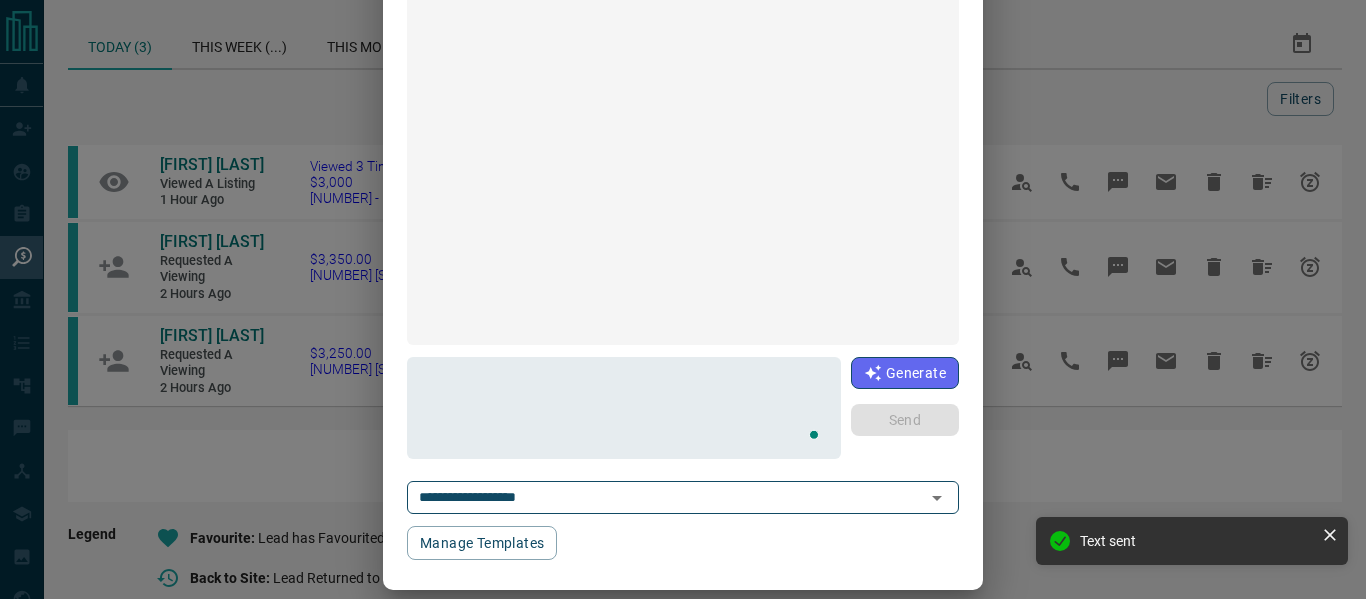 scroll, scrollTop: 0, scrollLeft: 0, axis: both 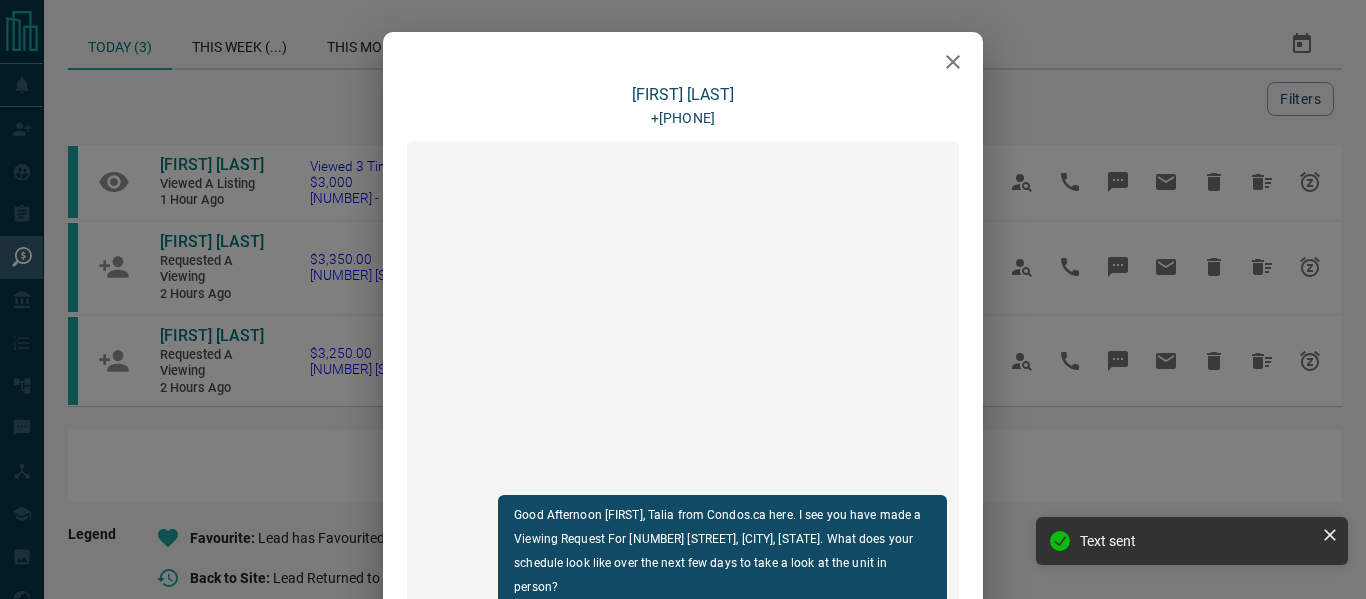 click 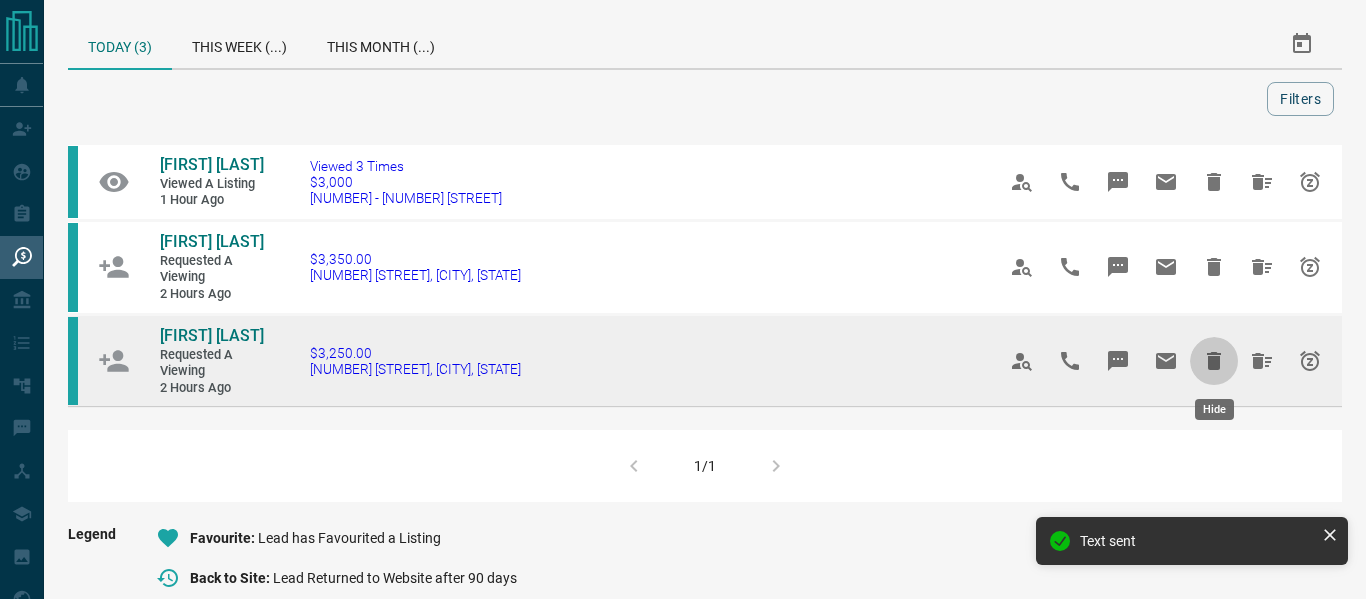 click 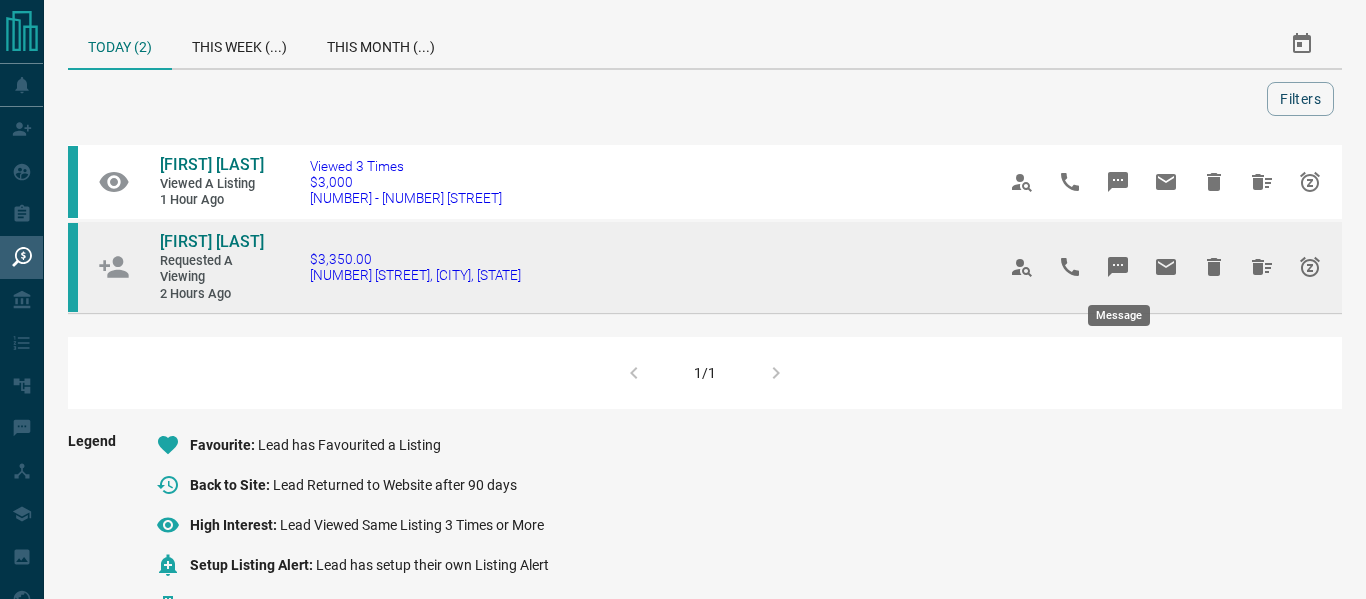 click 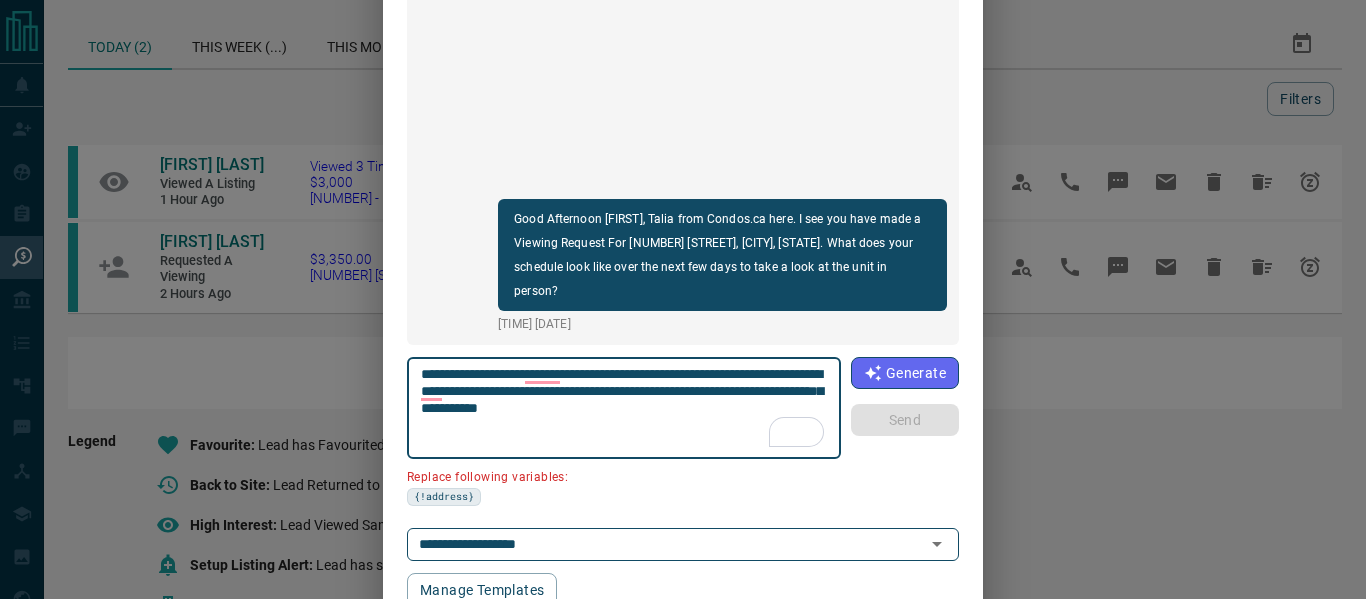scroll, scrollTop: 0, scrollLeft: 0, axis: both 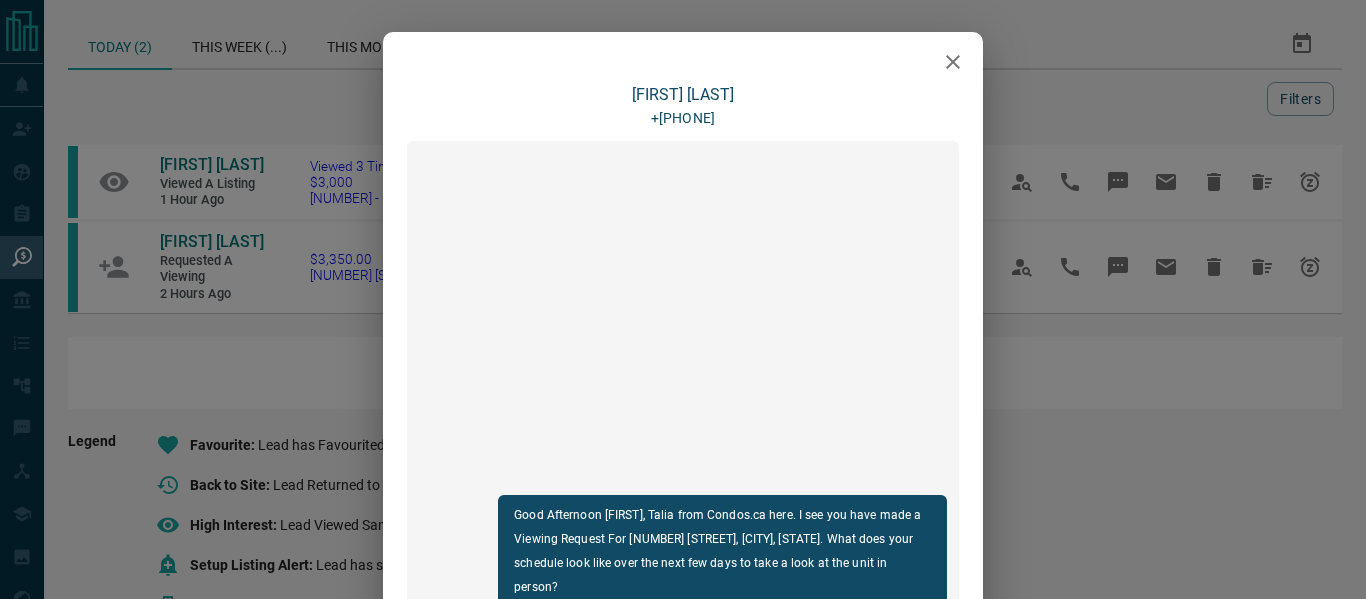 click 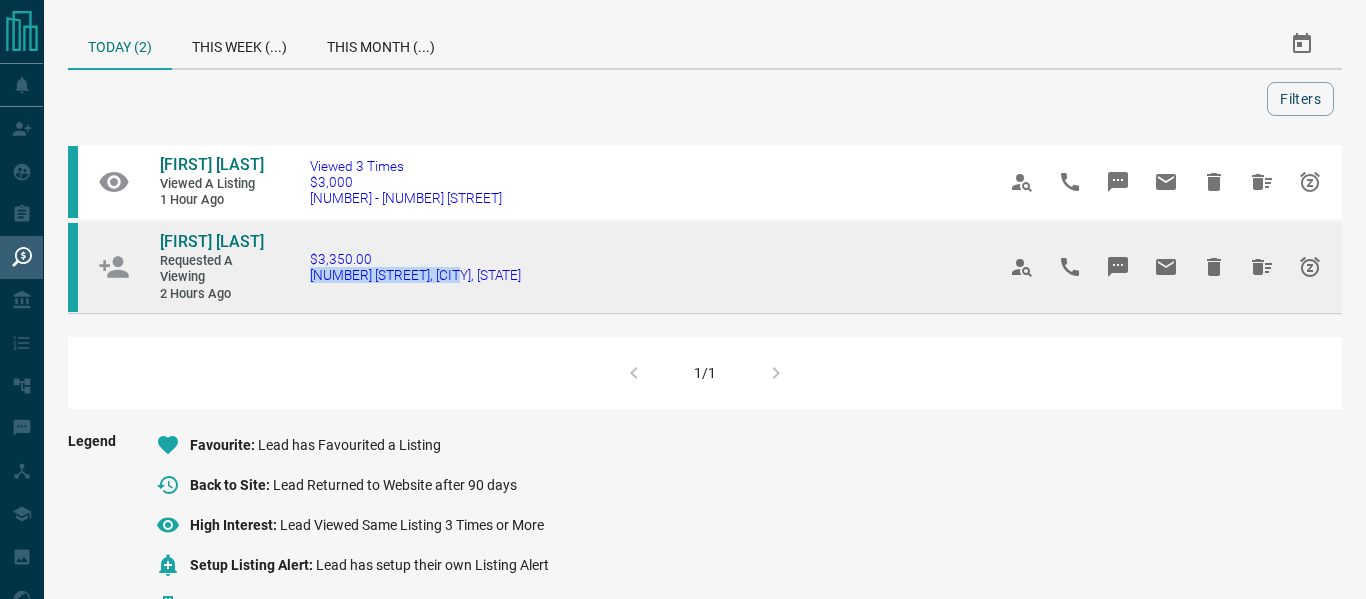 drag, startPoint x: 470, startPoint y: 278, endPoint x: 306, endPoint y: 275, distance: 164.02744 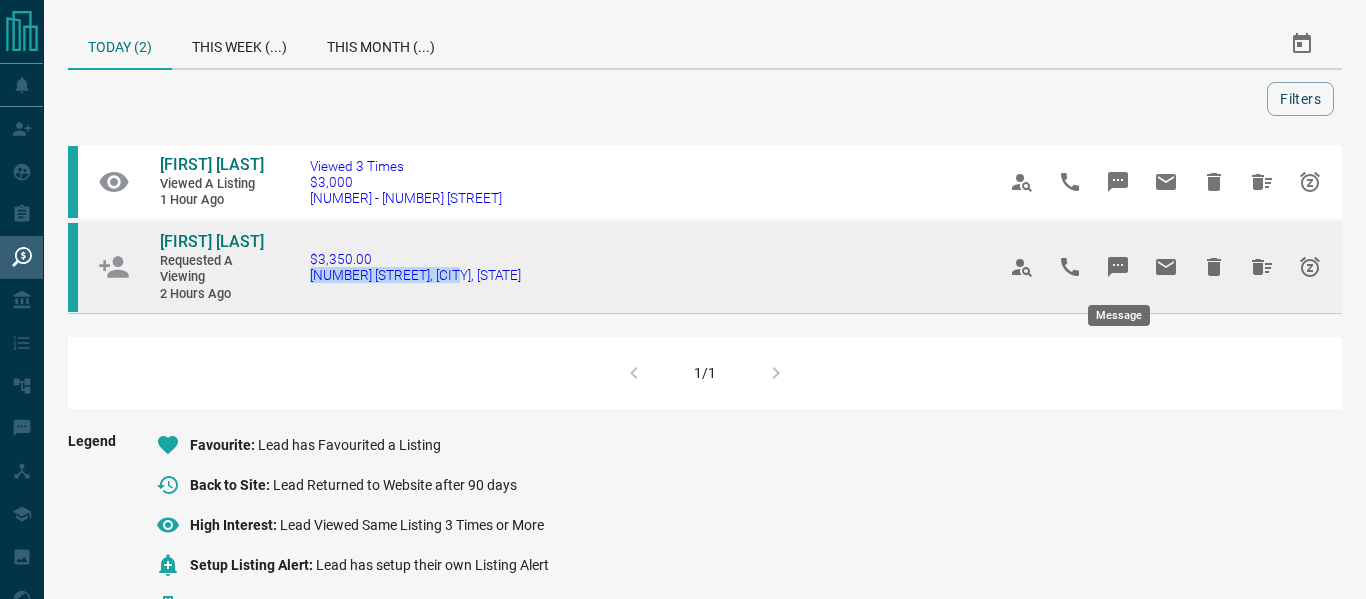 click at bounding box center [1118, 267] 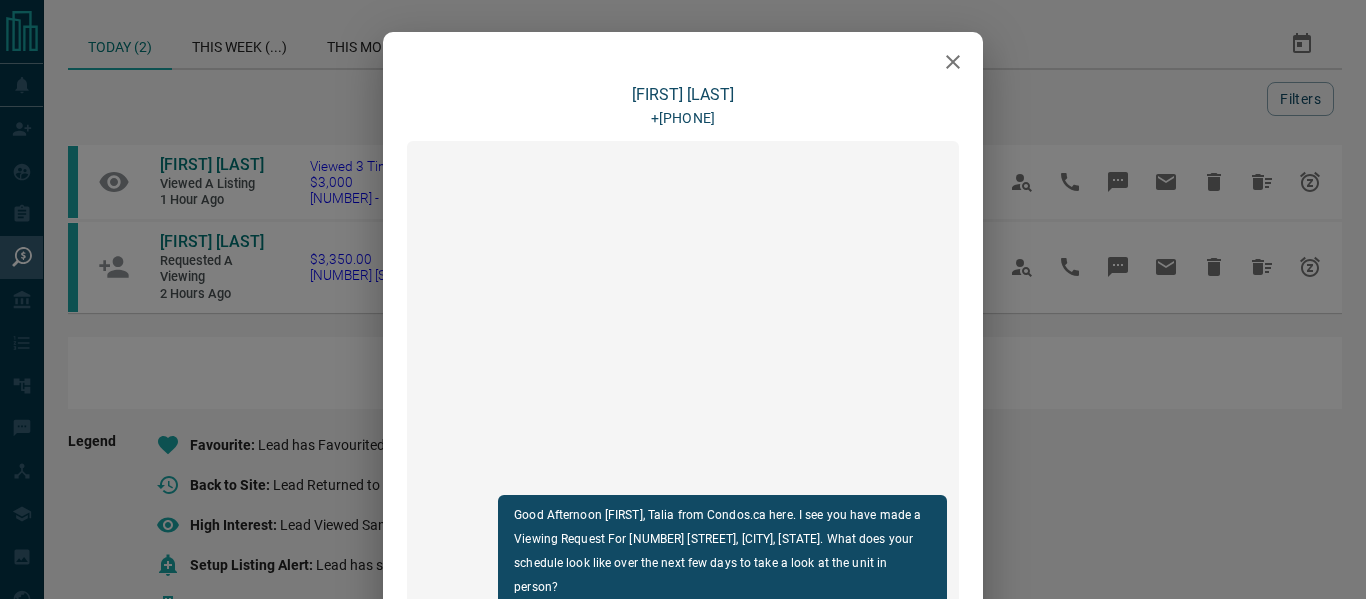 scroll, scrollTop: 296, scrollLeft: 0, axis: vertical 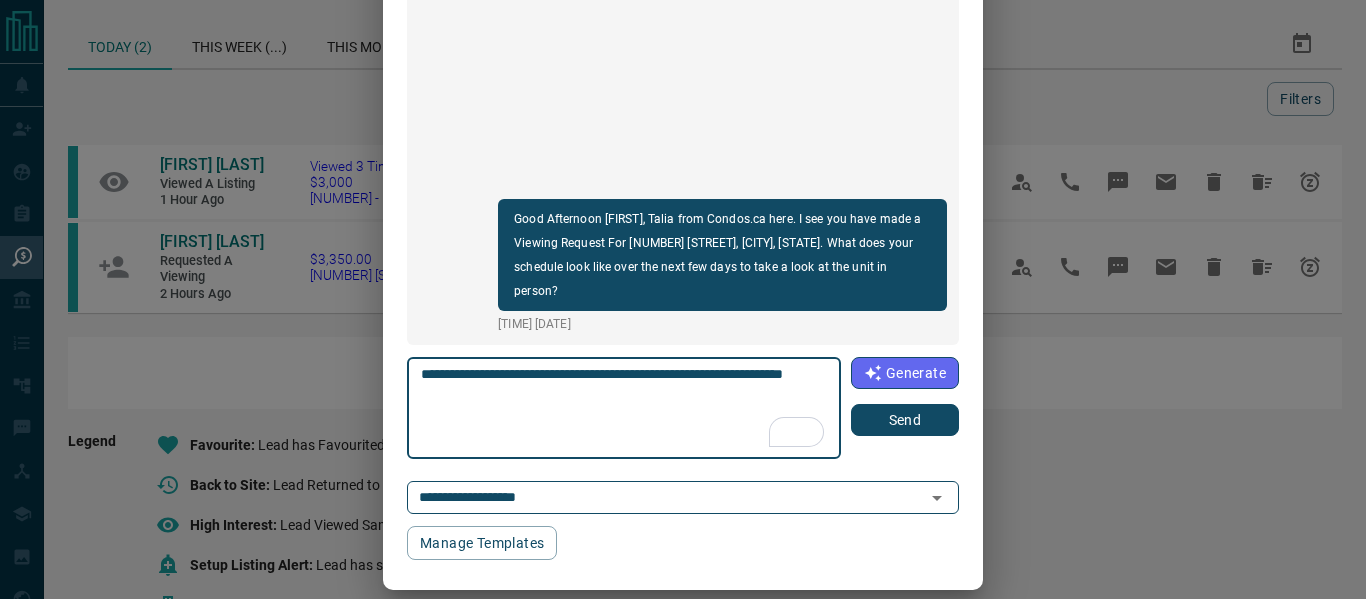 type on "**********" 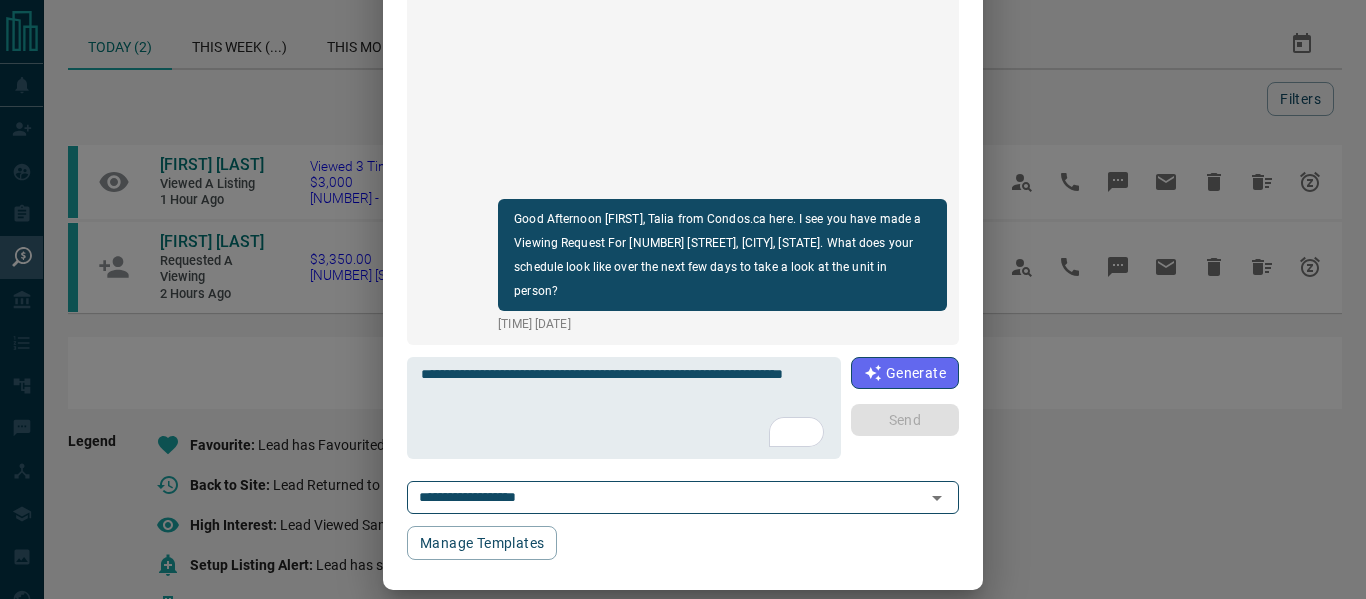 type 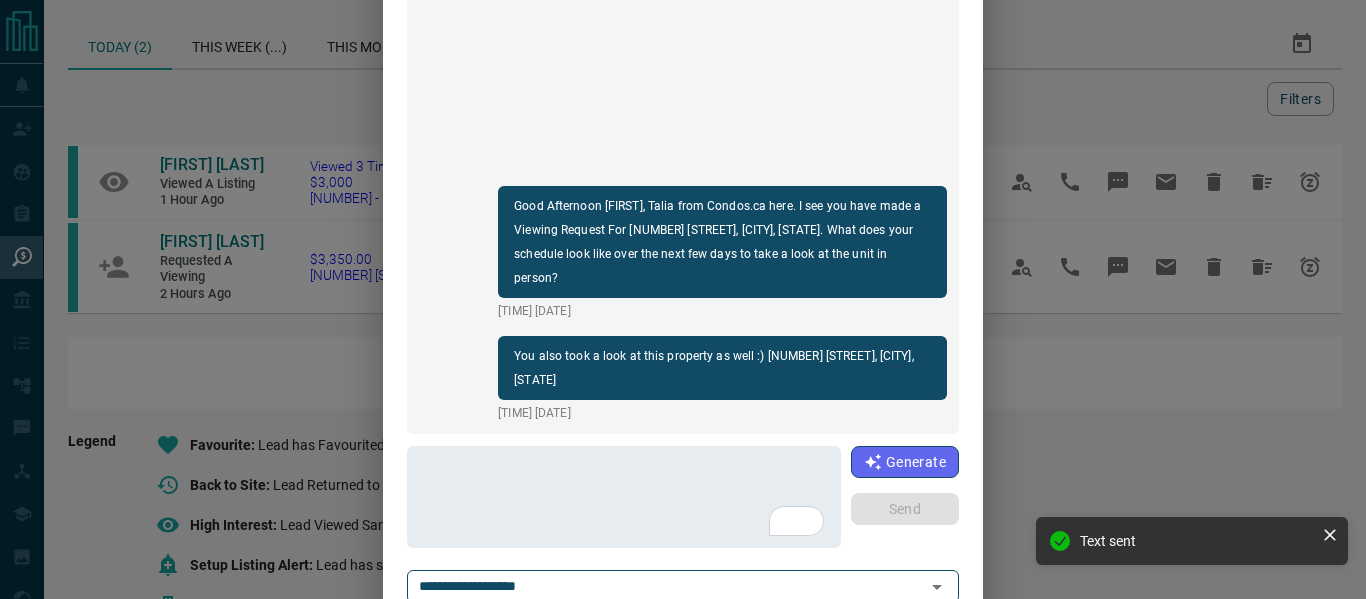scroll, scrollTop: 0, scrollLeft: 0, axis: both 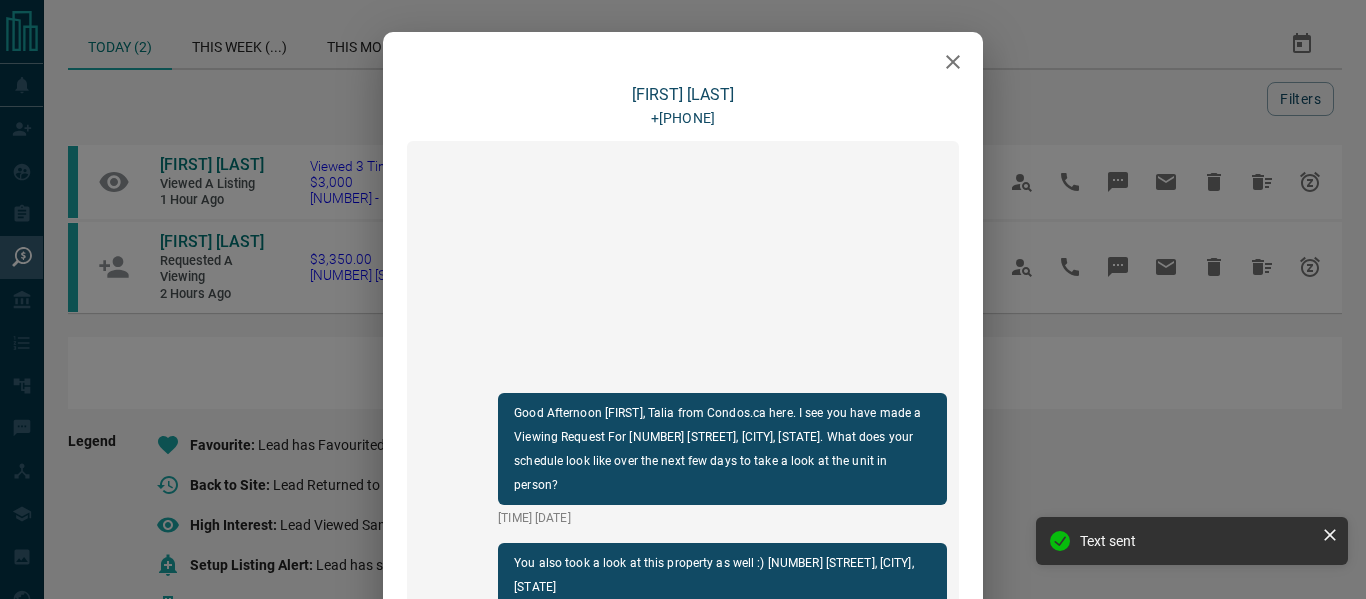 click 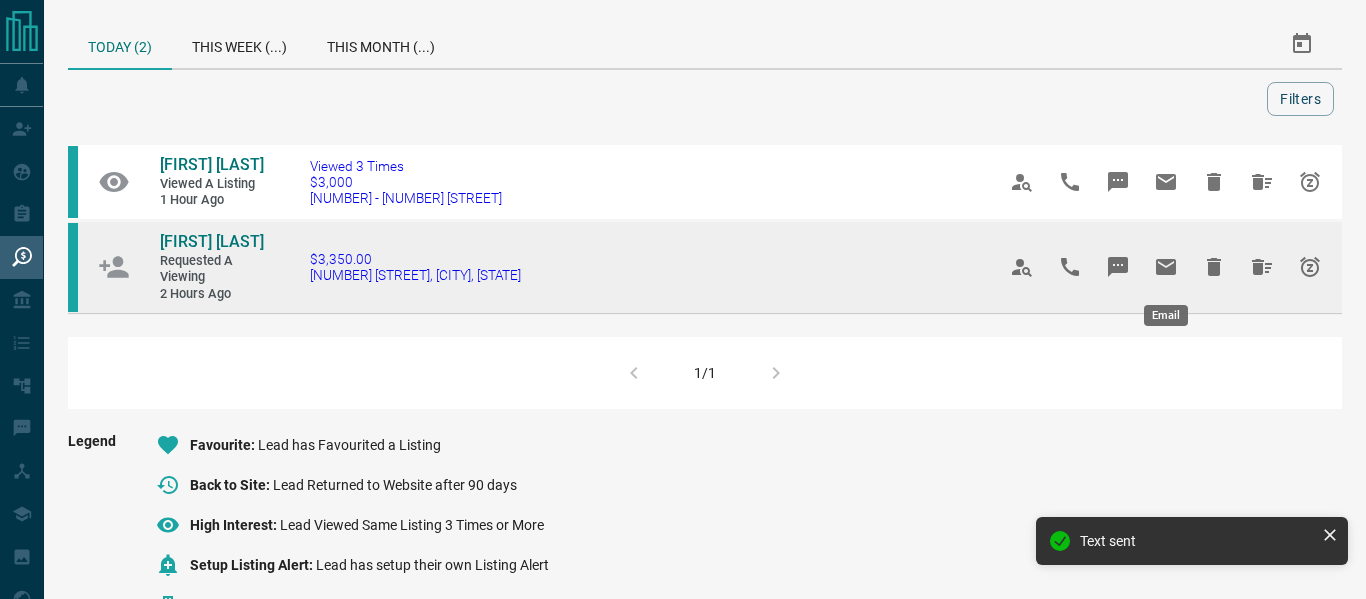 click 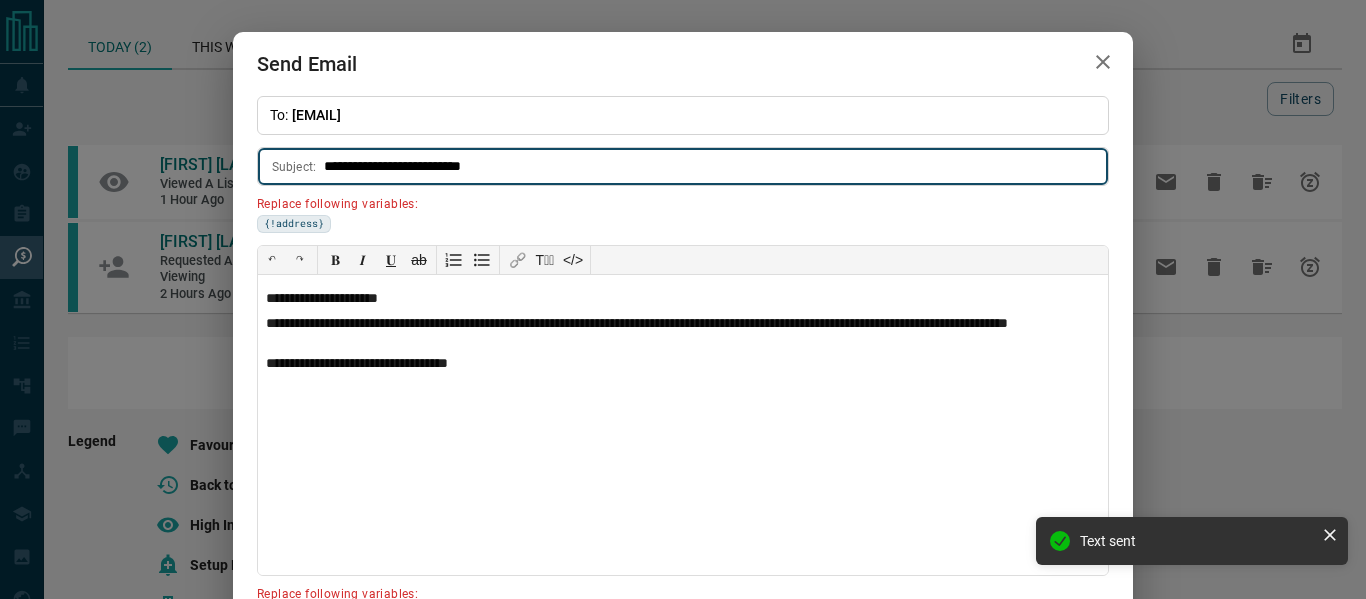 scroll, scrollTop: 131, scrollLeft: 0, axis: vertical 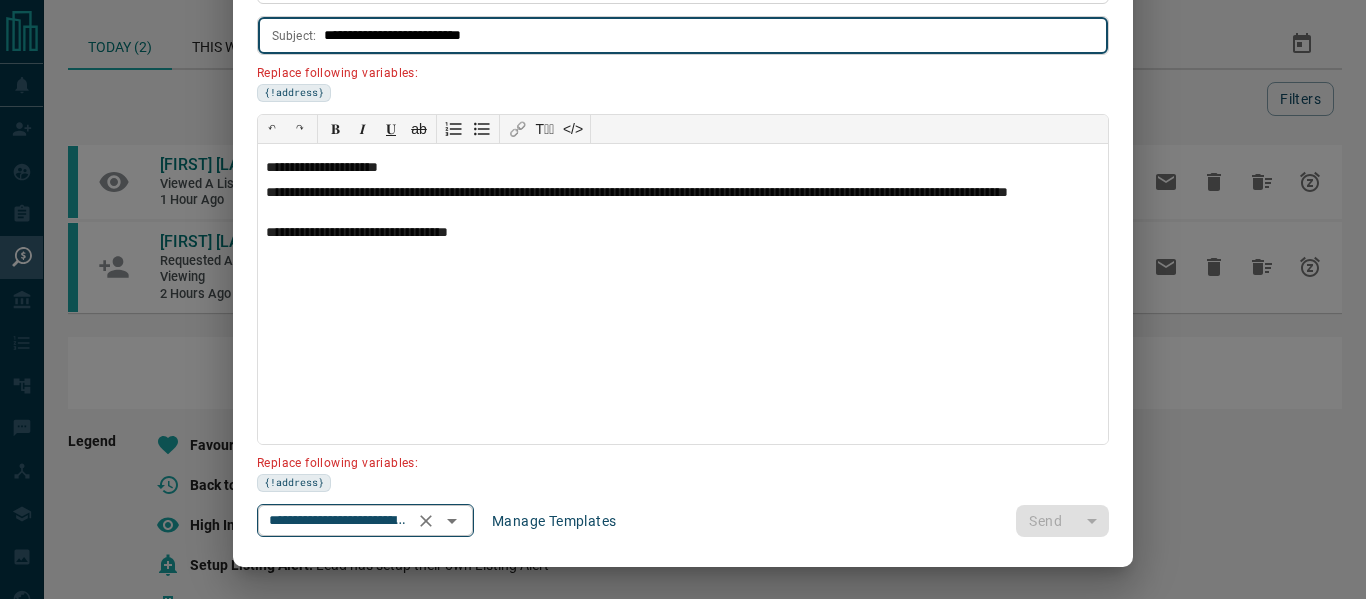 click on "**********" at bounding box center (337, 520) 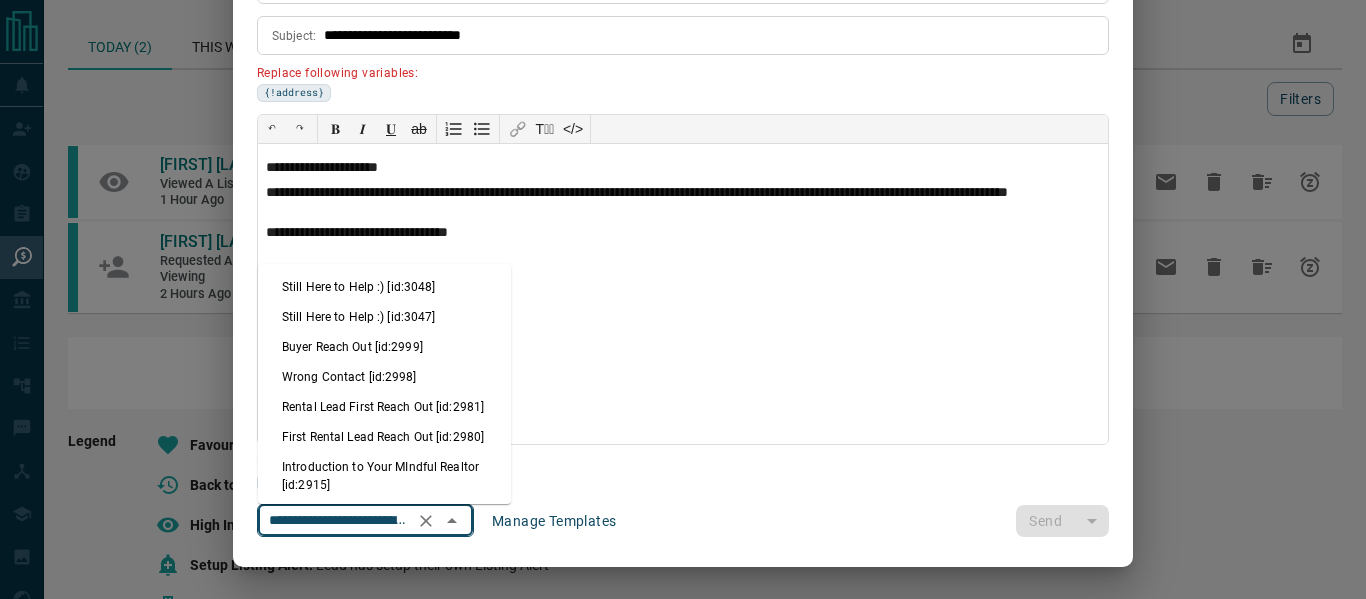 scroll, scrollTop: 1004, scrollLeft: 0, axis: vertical 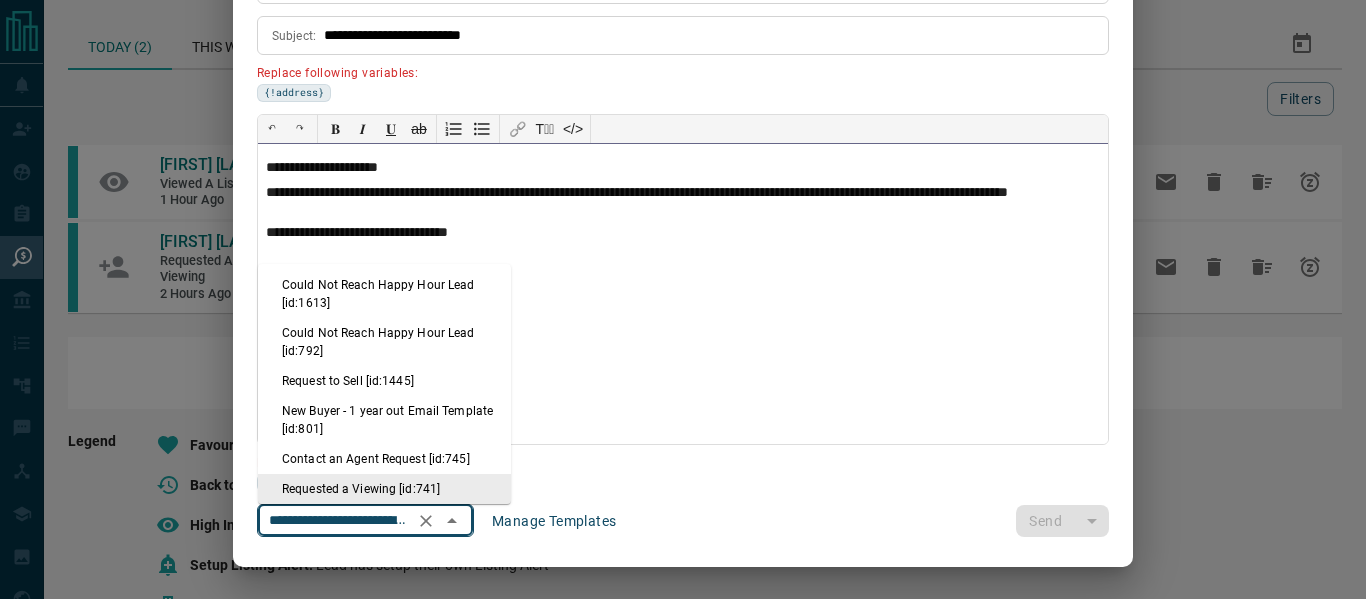 click on "**********" at bounding box center (683, 294) 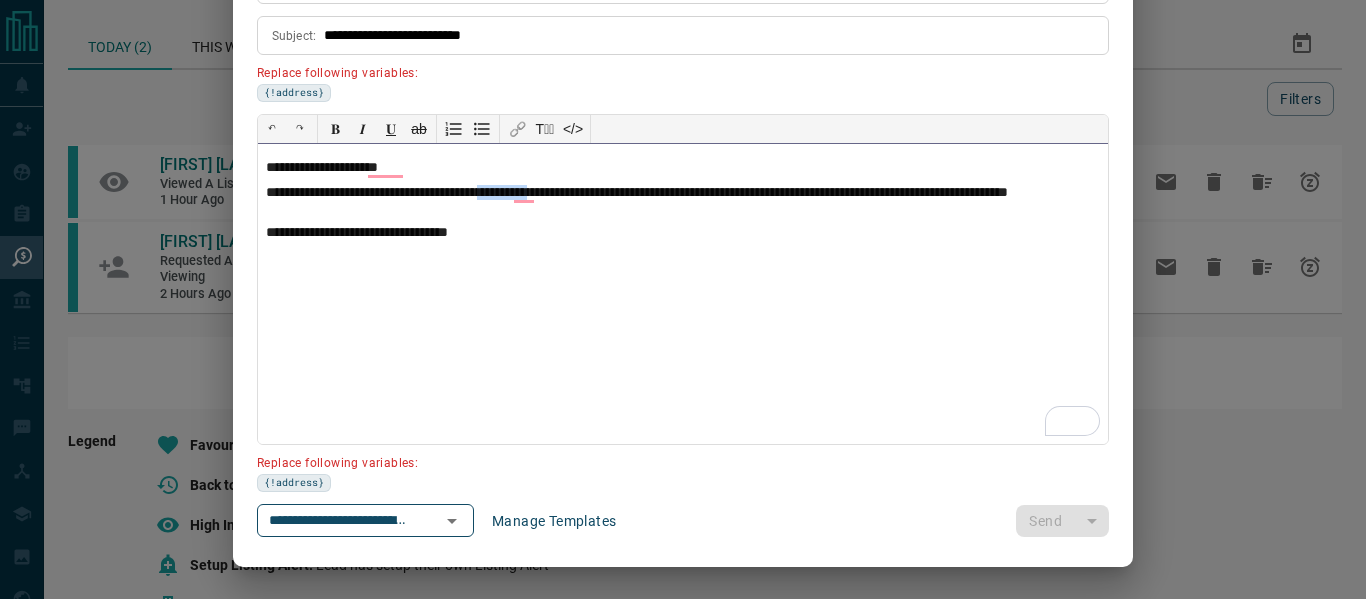 drag, startPoint x: 538, startPoint y: 193, endPoint x: 599, endPoint y: 195, distance: 61.03278 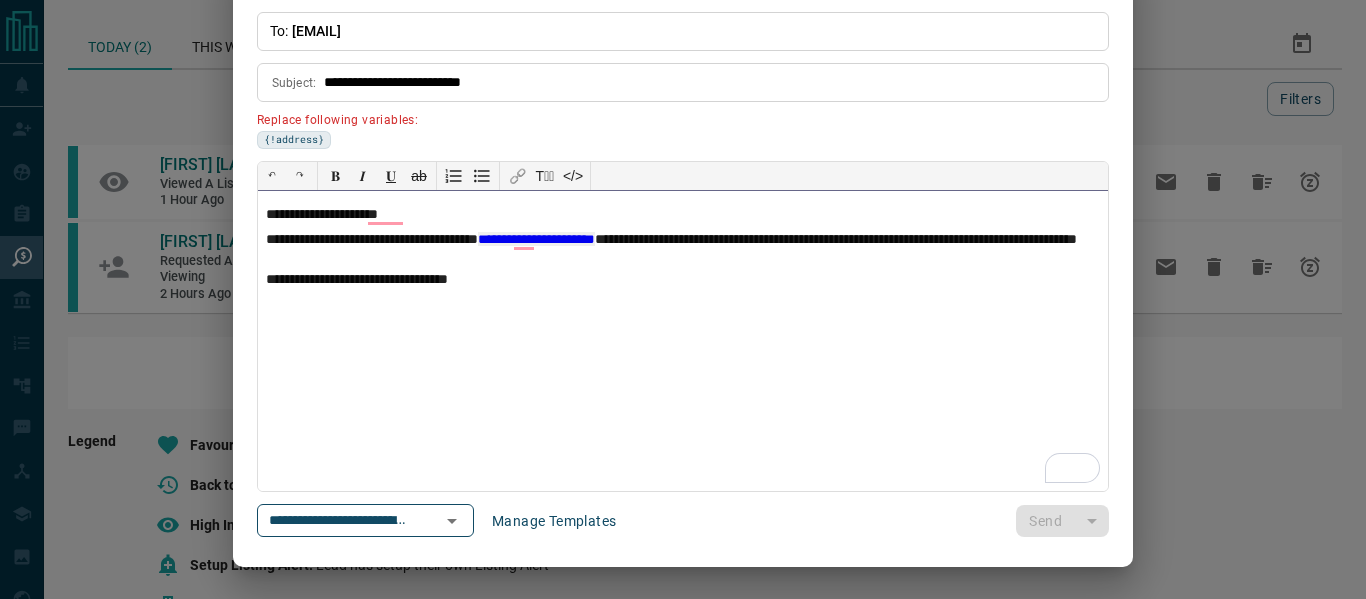 scroll, scrollTop: 84, scrollLeft: 0, axis: vertical 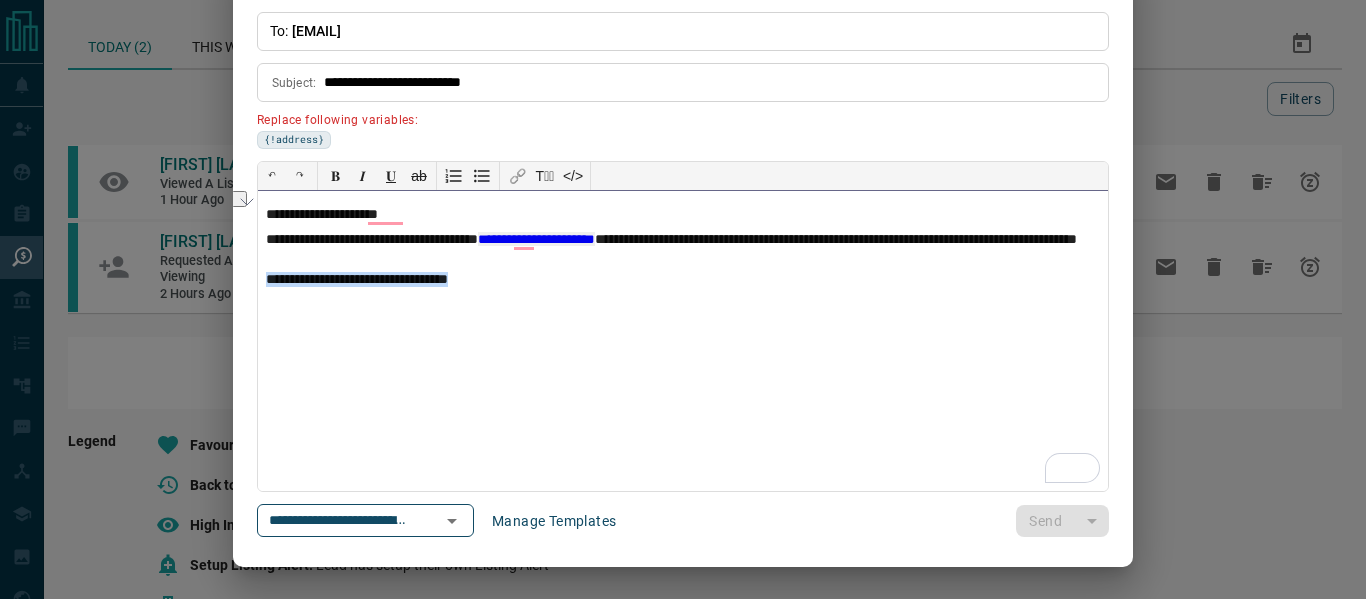drag, startPoint x: 516, startPoint y: 282, endPoint x: 255, endPoint y: 280, distance: 261.00766 